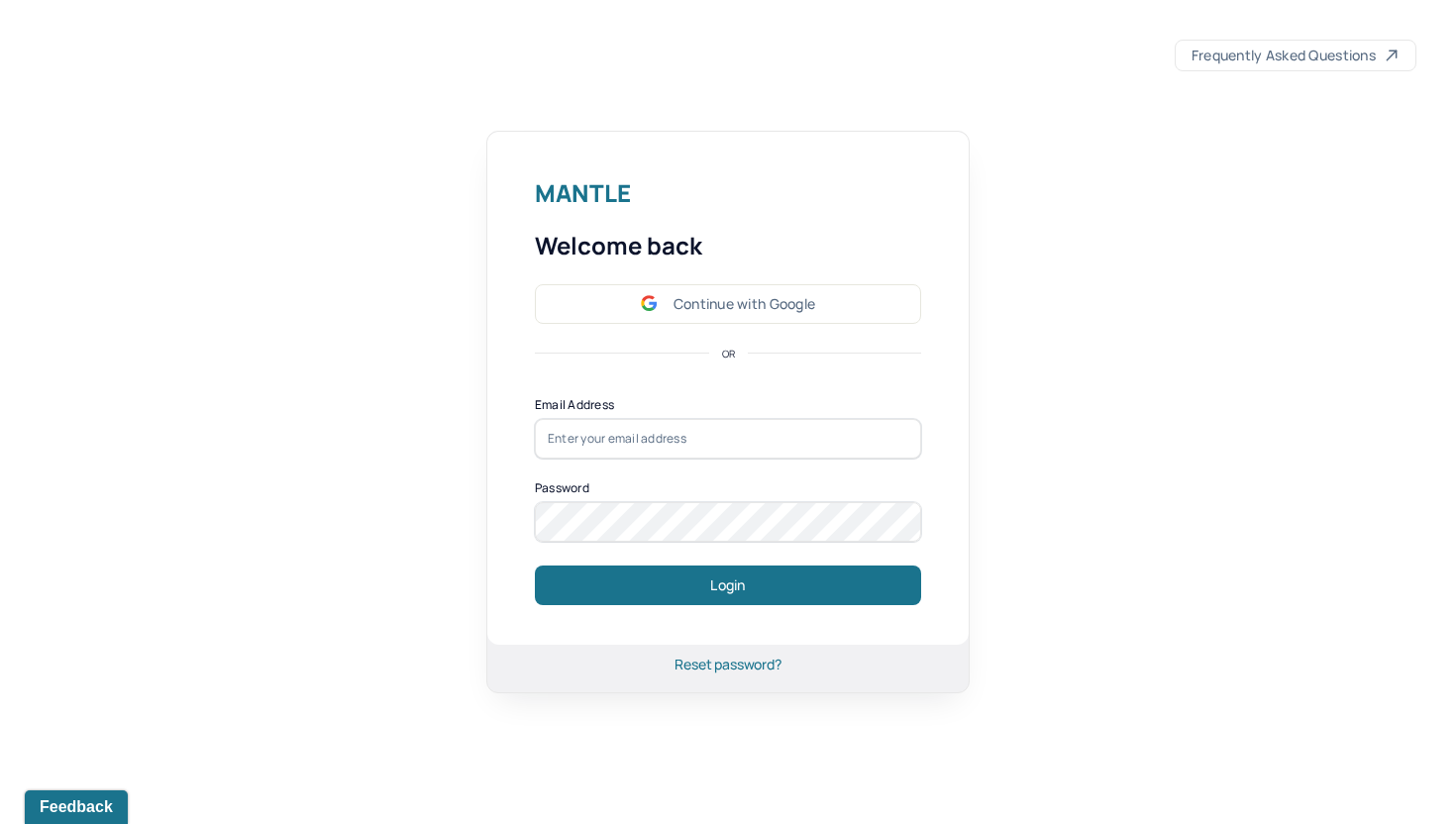 scroll, scrollTop: 0, scrollLeft: 0, axis: both 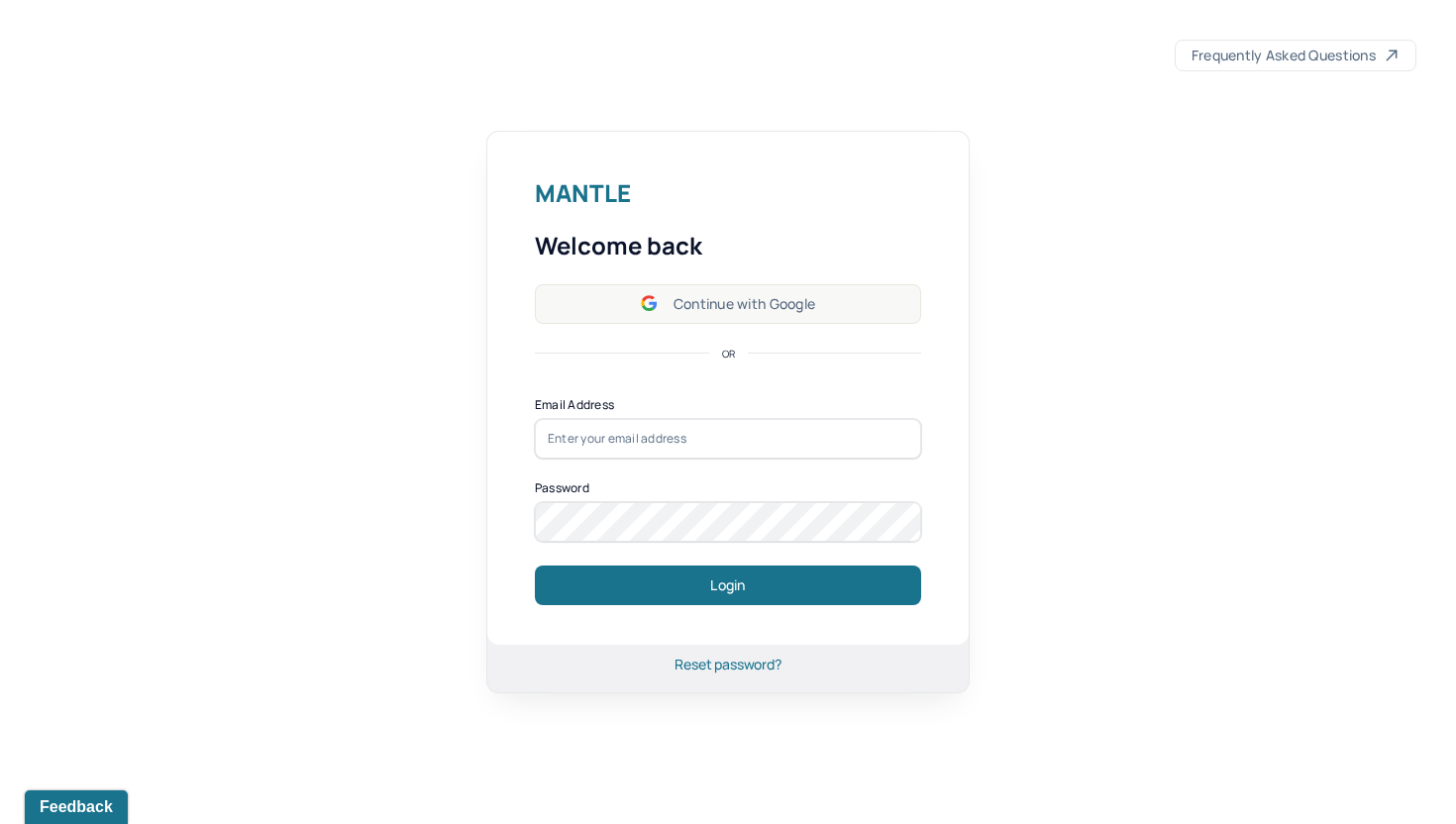 click on "Continue with Google" at bounding box center [728, 304] 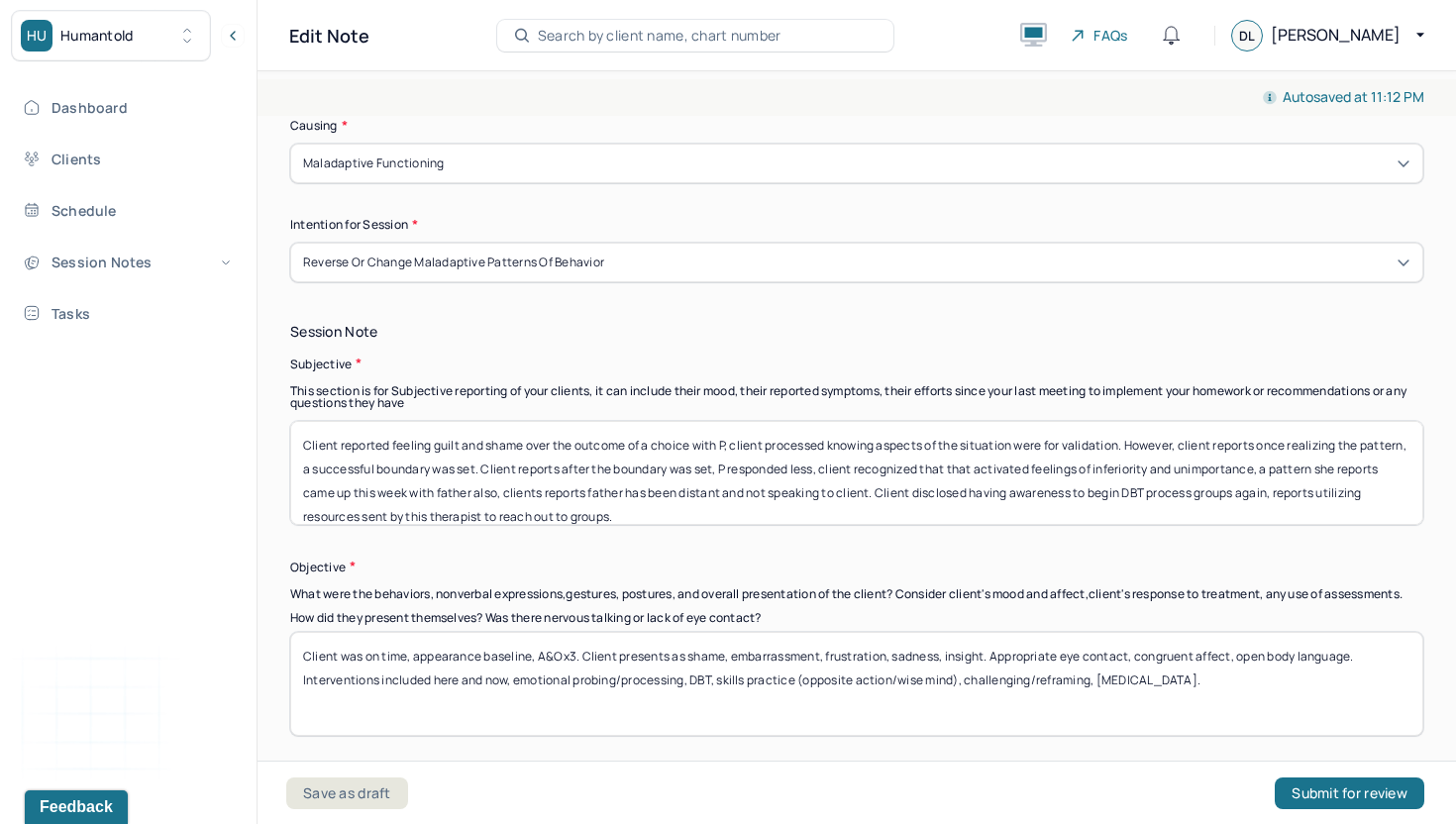 scroll, scrollTop: 1305, scrollLeft: 0, axis: vertical 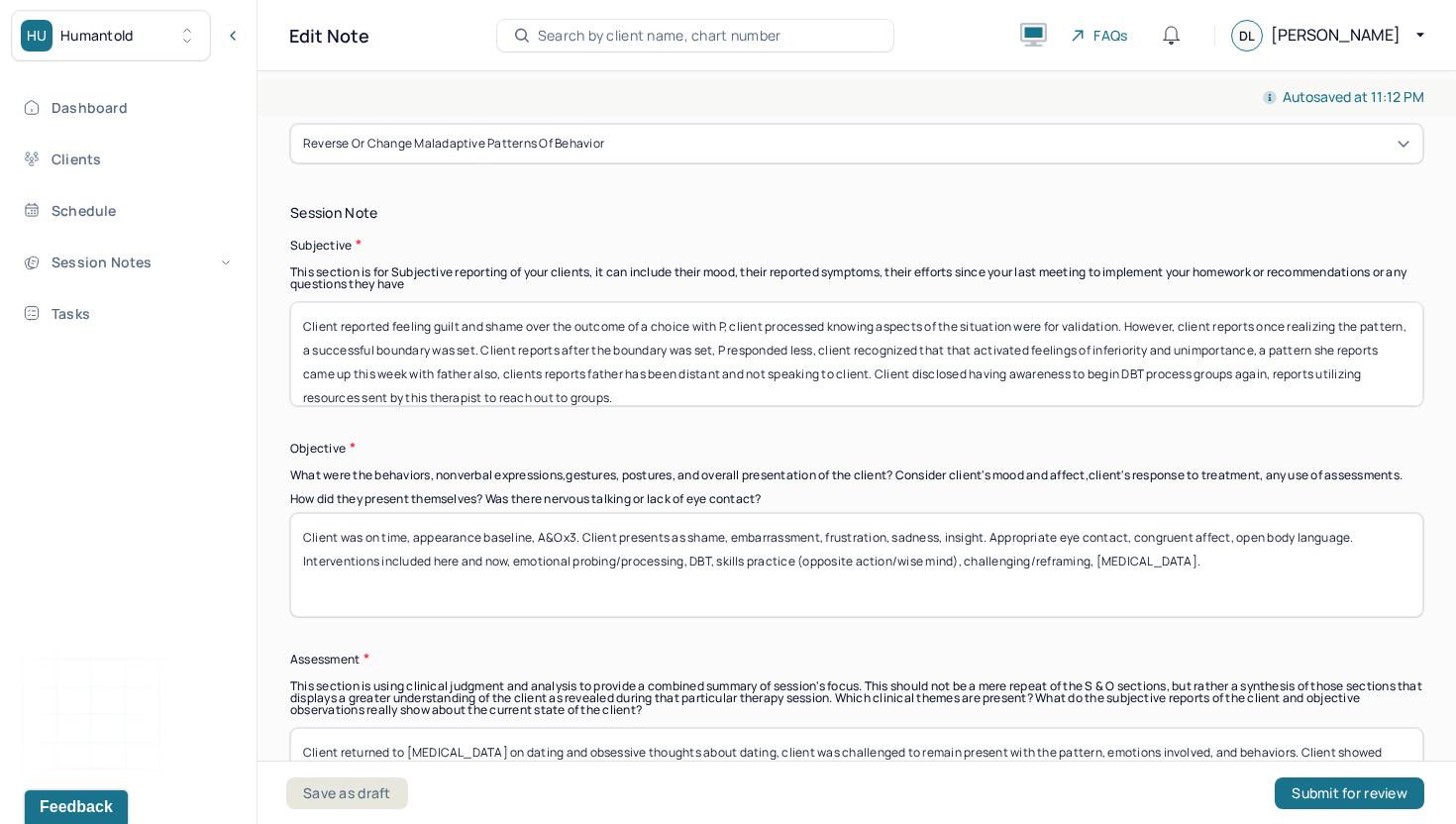 click on "Client was on time, appearance baseline, A&Ox3. Client presents as shame, embarrassment, frustration, sadness, insight. Appropriate eye contact, congruent affect, open body language. Interventions included here and now, emotional probing/processing, DBT, skills practice (opposite action/wise mind), challenging/reframing, [MEDICAL_DATA]." at bounding box center [857, 565] 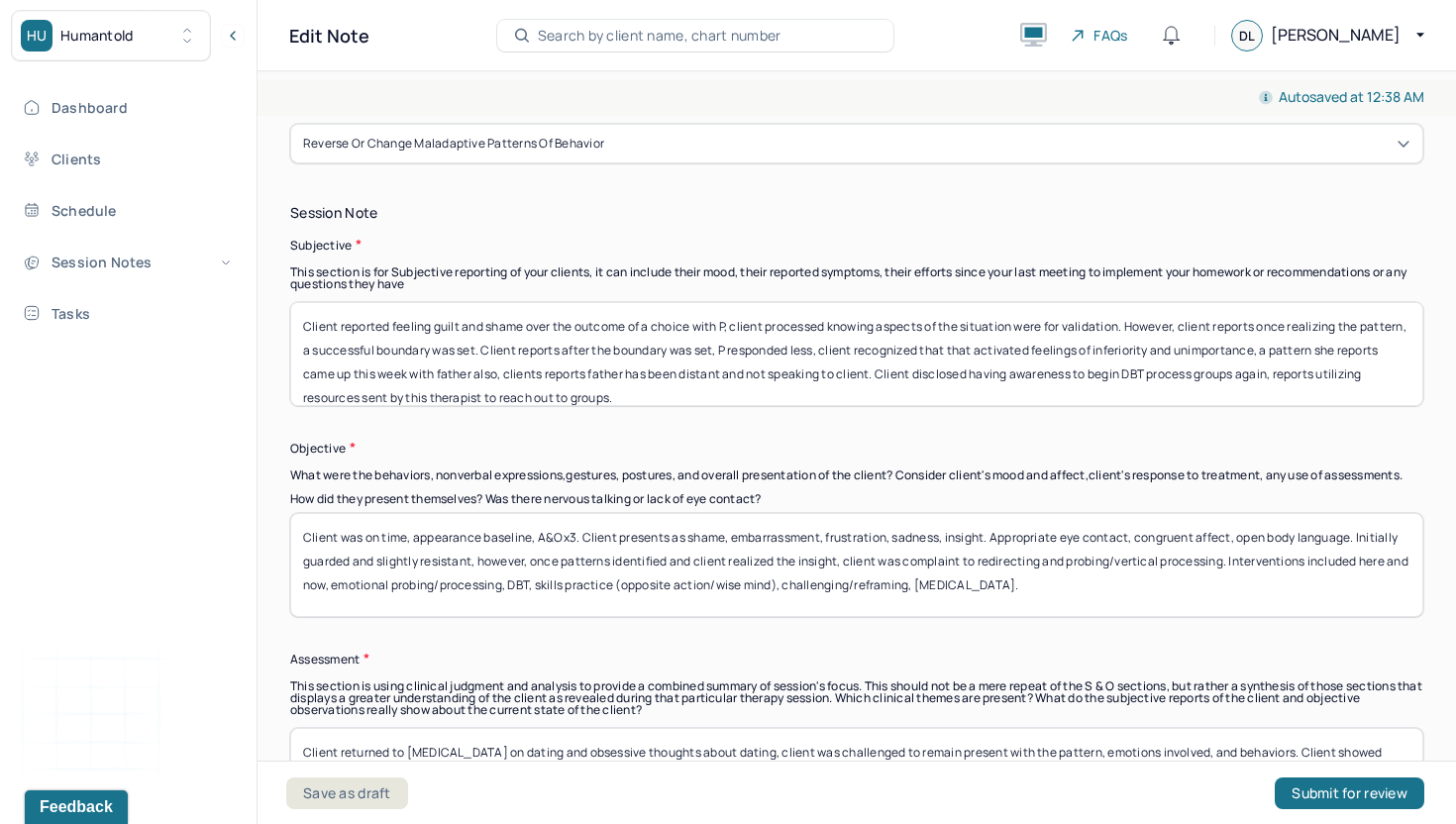 click on "Client was on time, appearance baseline, A&Ox3. Client presents as shame, embarrassment, frustration, sadness, insight. Appropriate eye contact, congruent affect, open body language. Initially guarded and slightly resistant, however, once patterns identified and client realized the insight, client was complaint to redirecting and probing/vertical processing. Interventions included here and now, emotional probing/processing, DBT, skills practice (opposite action/wise mind), challenging/reframing, [MEDICAL_DATA]." at bounding box center (857, 565) 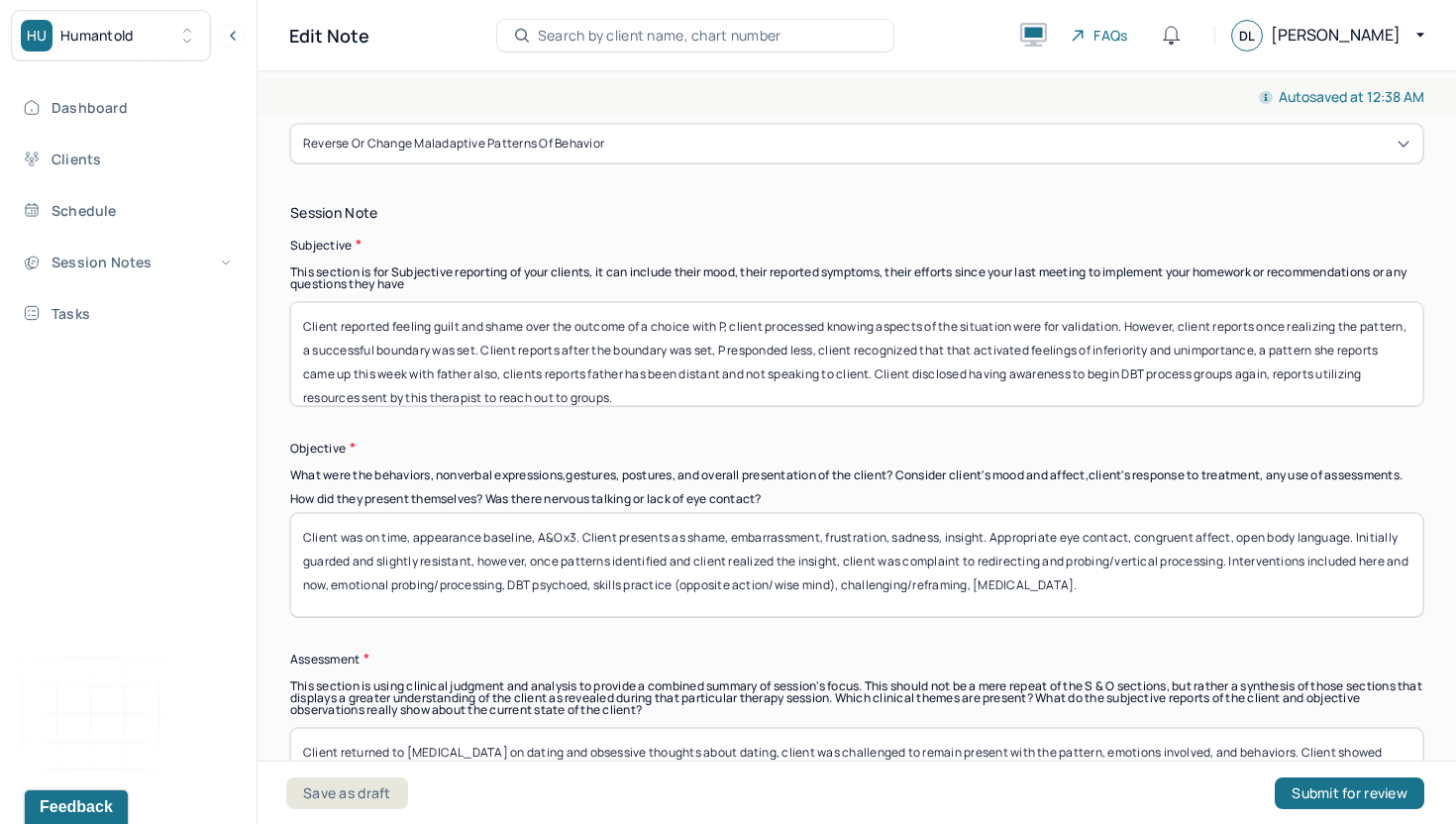 drag, startPoint x: 620, startPoint y: 593, endPoint x: 865, endPoint y: 586, distance: 245.09998 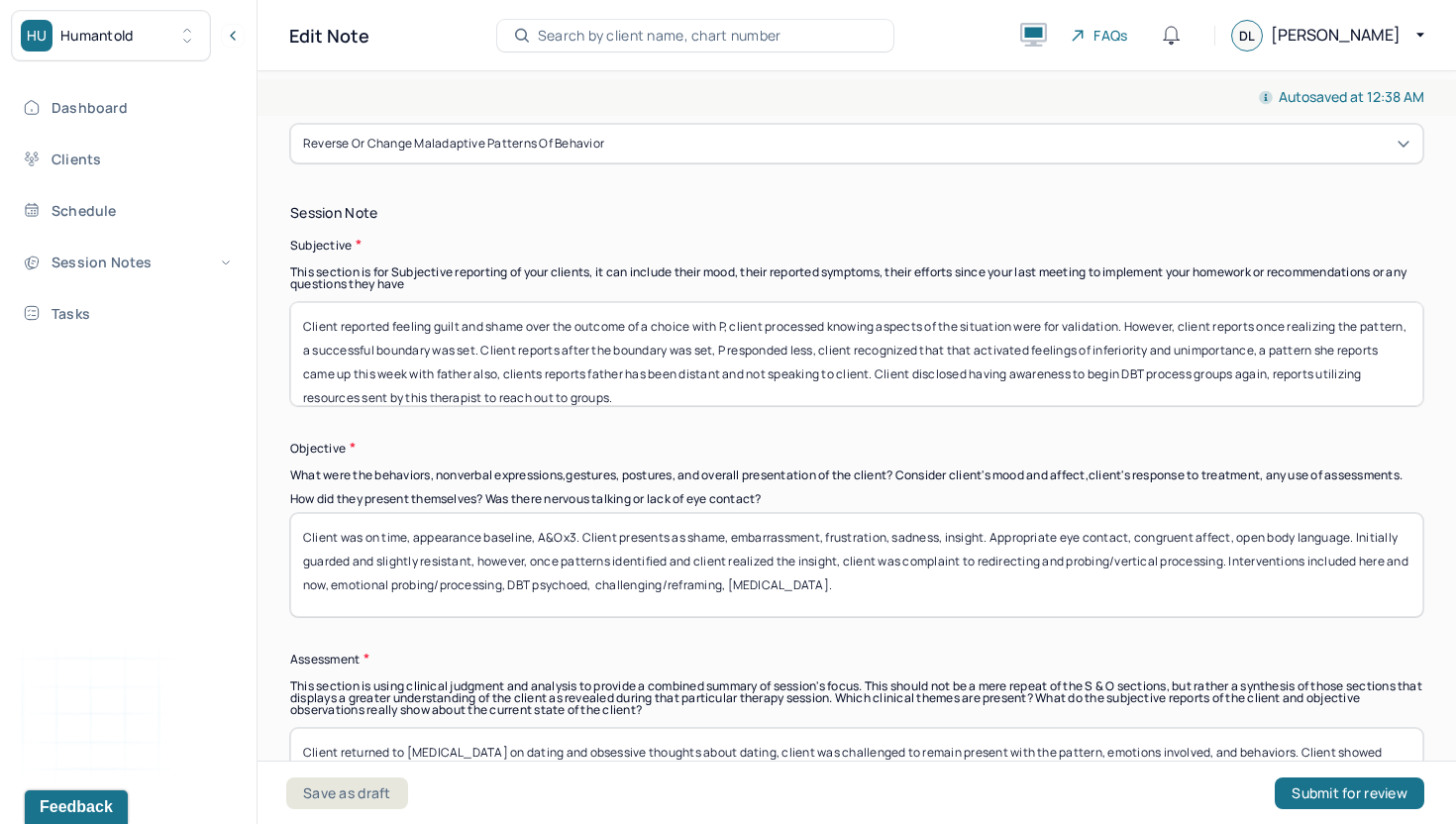 click on "Client was on time, appearance baseline, A&Ox3. Client presents as shame, embarrassment, frustration, sadness, insight. Appropriate eye contact, congruent affect, open body language. Initially guarded and slightly resistant, however, once patterns identified and client realized the insight, client was complaint to redirecting and probing/vertical processing. Interventions included here and now, emotional probing/processing, DBT psychoed,  challenging/reframing, [MEDICAL_DATA]." at bounding box center (857, 565) 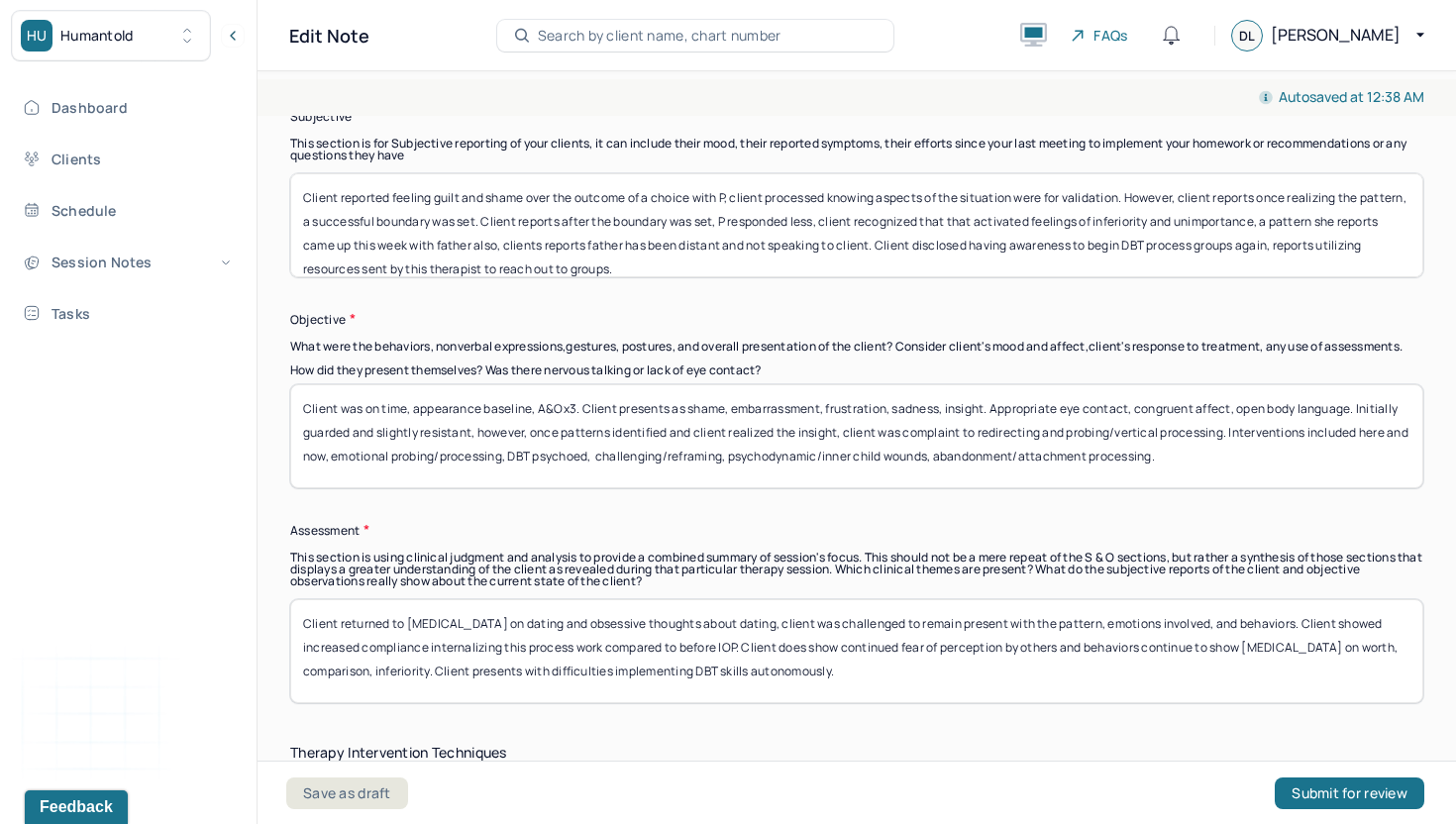 scroll, scrollTop: 1446, scrollLeft: 0, axis: vertical 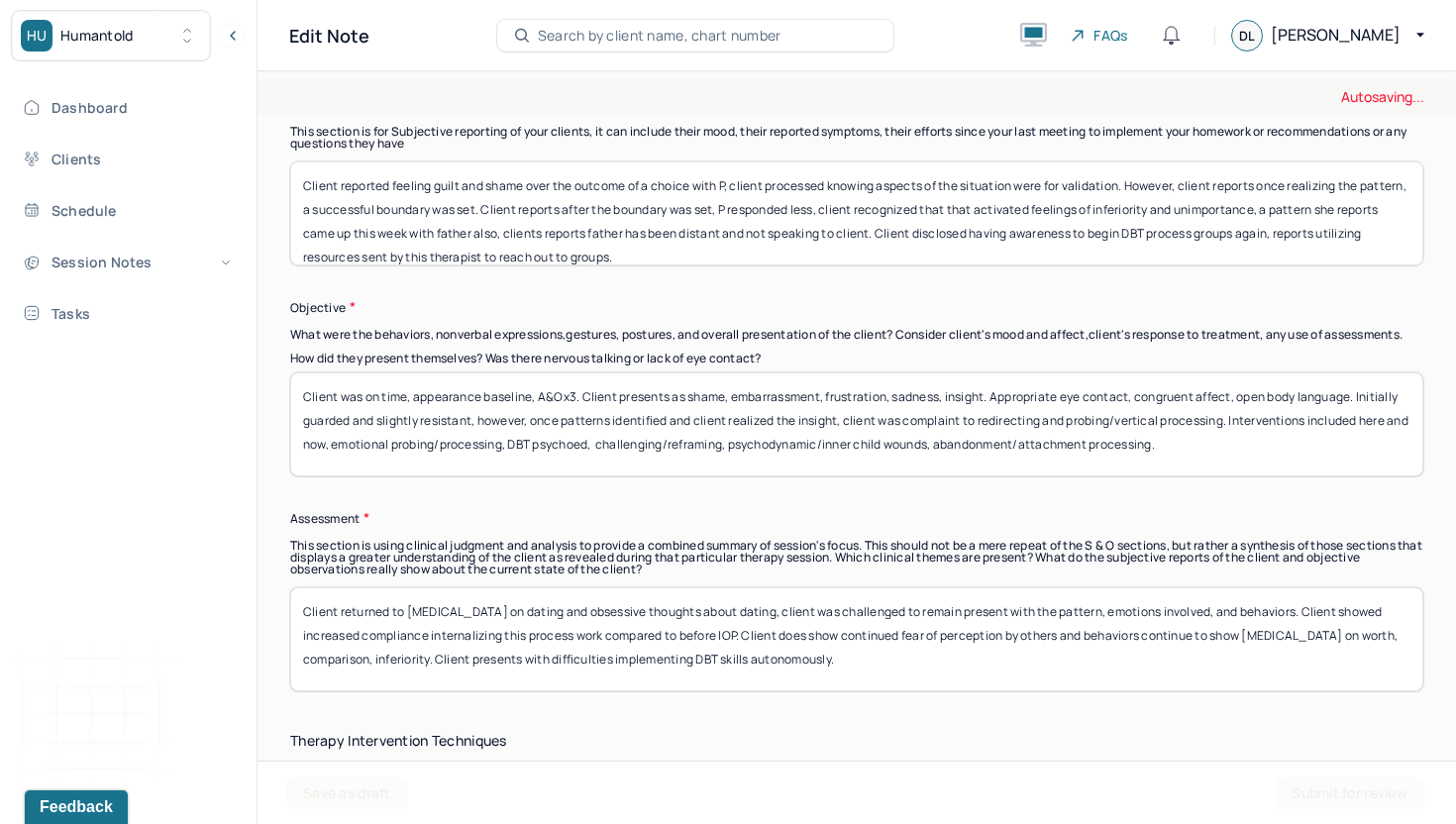 type on "Client was on time, appearance baseline, A&Ox3. Client presents as shame, embarrassment, frustration, sadness, insight. Appropriate eye contact, congruent affect, open body language. Initially guarded and slightly resistant, however, once patterns identified and client realized the insight, client was complaint to redirecting and probing/vertical processing. Interventions included here and now, emotional probing/processing, DBT psychoed,  challenging/reframing, psychodynamic/inner child wounds, abandonment/attachment processing." 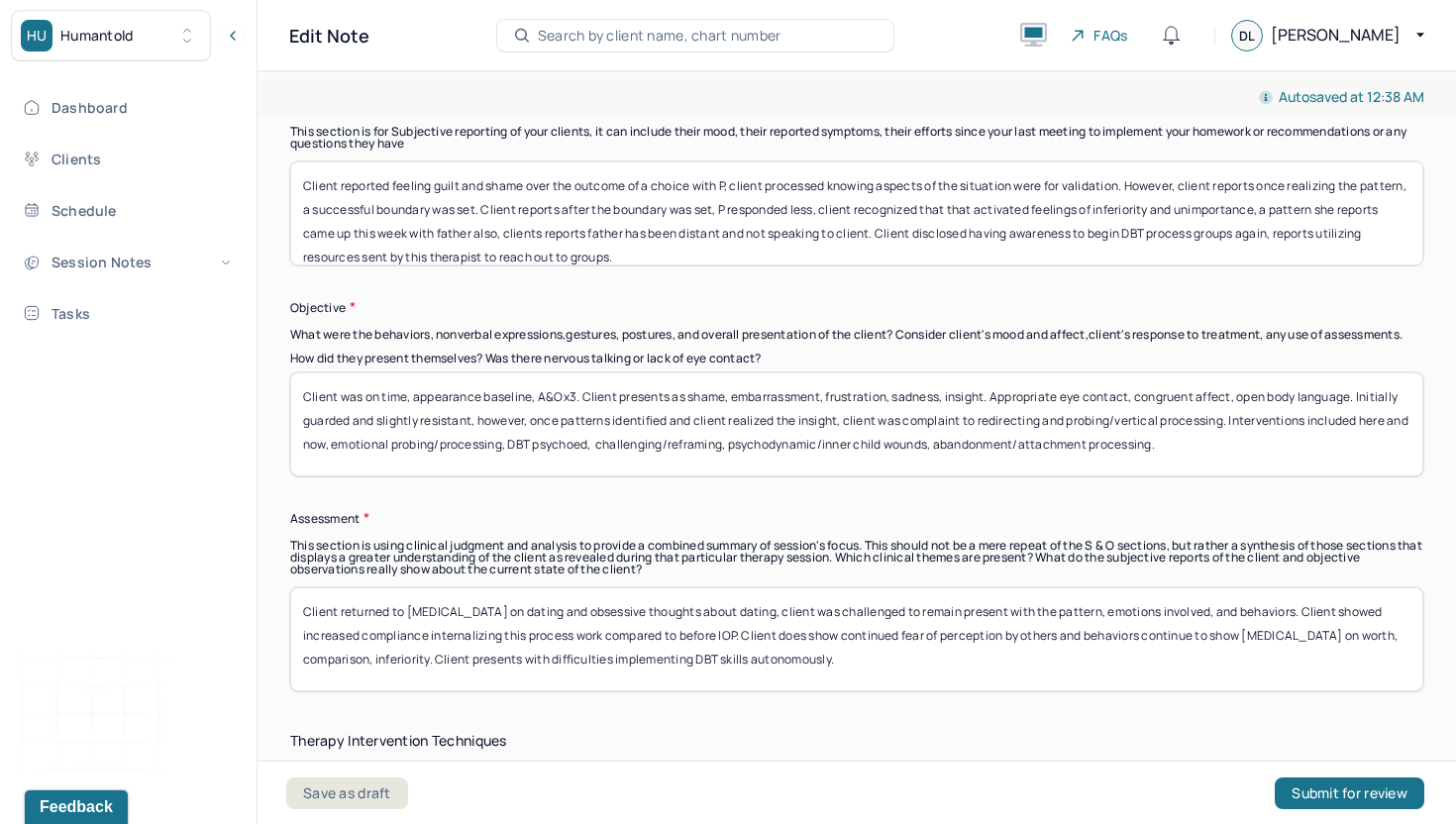 click on "Client returned to [MEDICAL_DATA] on dating and obsessive thoughts about dating, client was challenged to remain present with the pattern, emotions involved, and behaviors. Client showed increased compliance internalizing this process work compared to before IOP. Client does show continued fear of perception by others and behaviors continue to show [MEDICAL_DATA] on worth, comparison, inferiority. Client presents with difficulties implementing DBT skills autonomously." at bounding box center (857, 639) 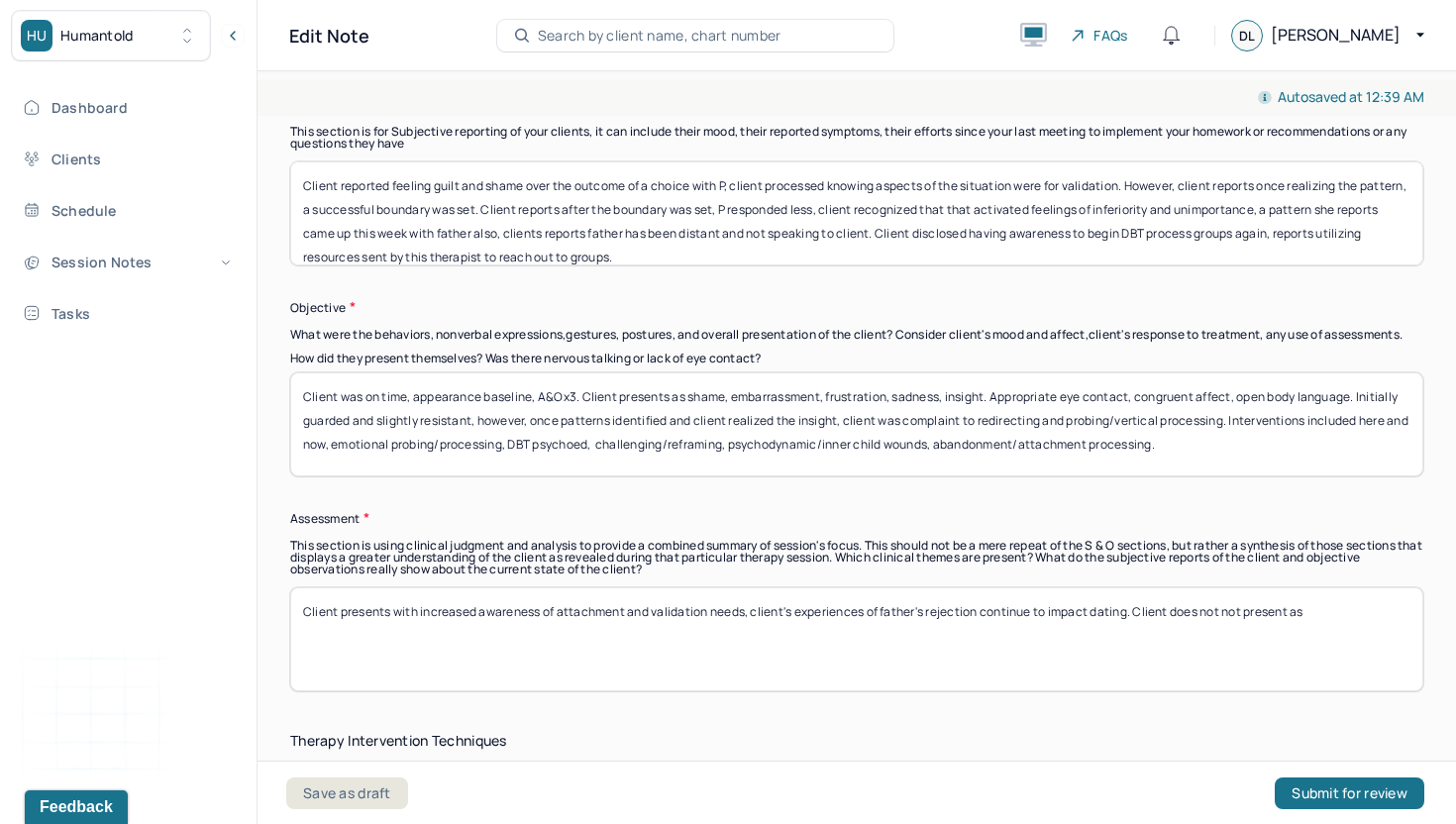 click on "Client presents with increased awareness" at bounding box center [857, 639] 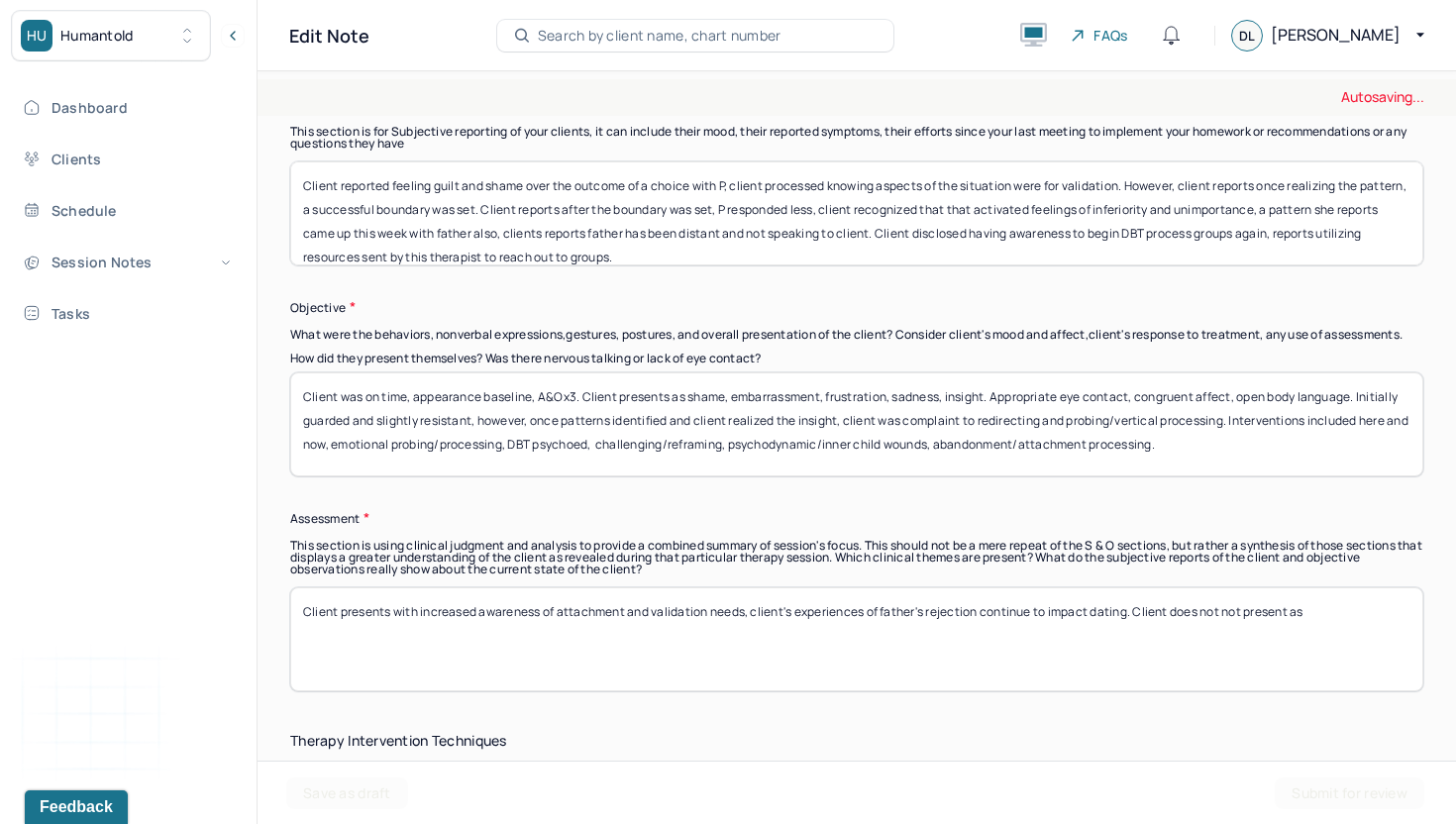 click on "Client presents with increased awareness" at bounding box center [857, 639] 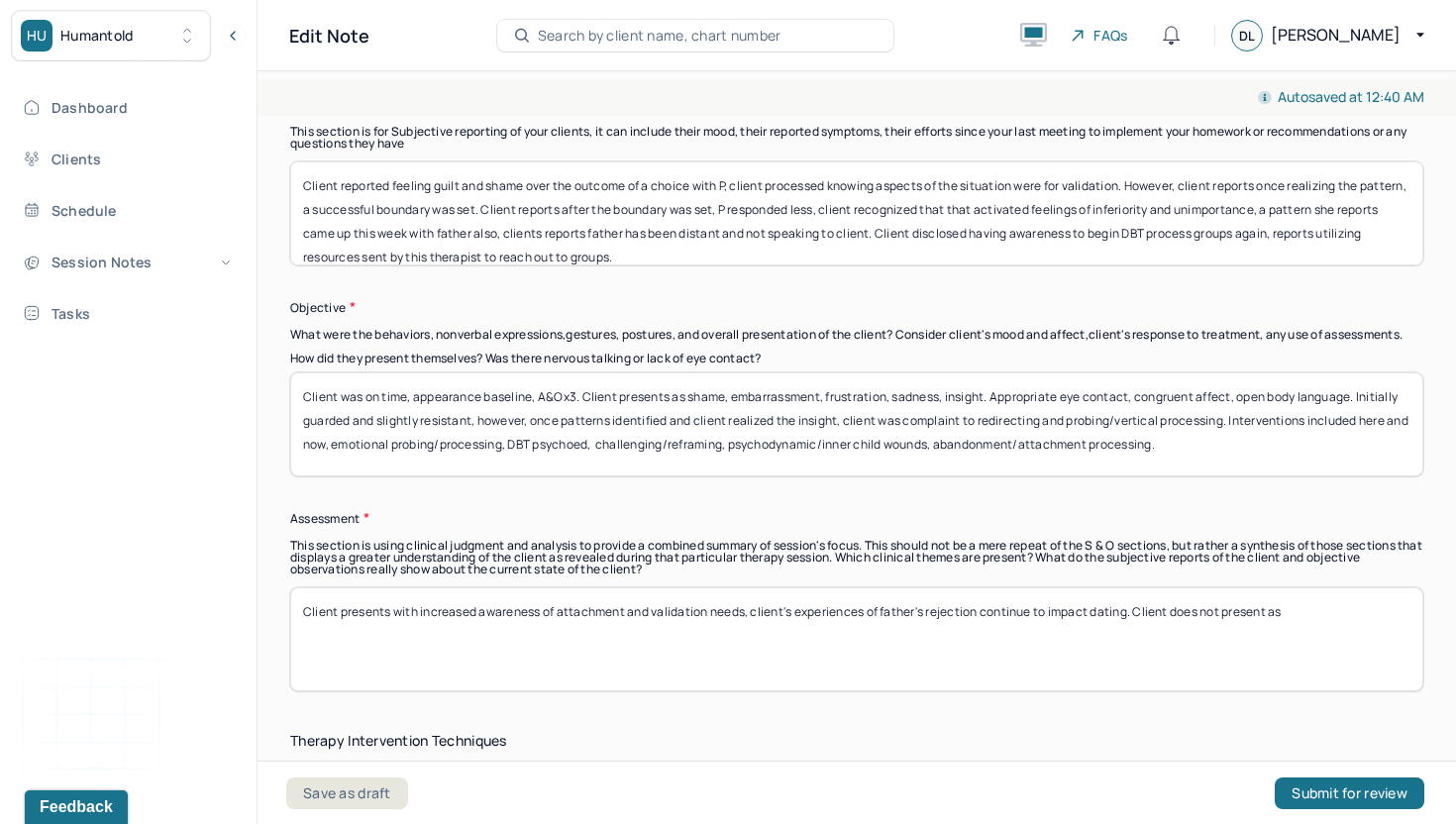 click on "Client presents with increased awareness of attachment and validation needs, client's experiences of father's rejection continue to impact dating. Client does not not present as" at bounding box center [857, 639] 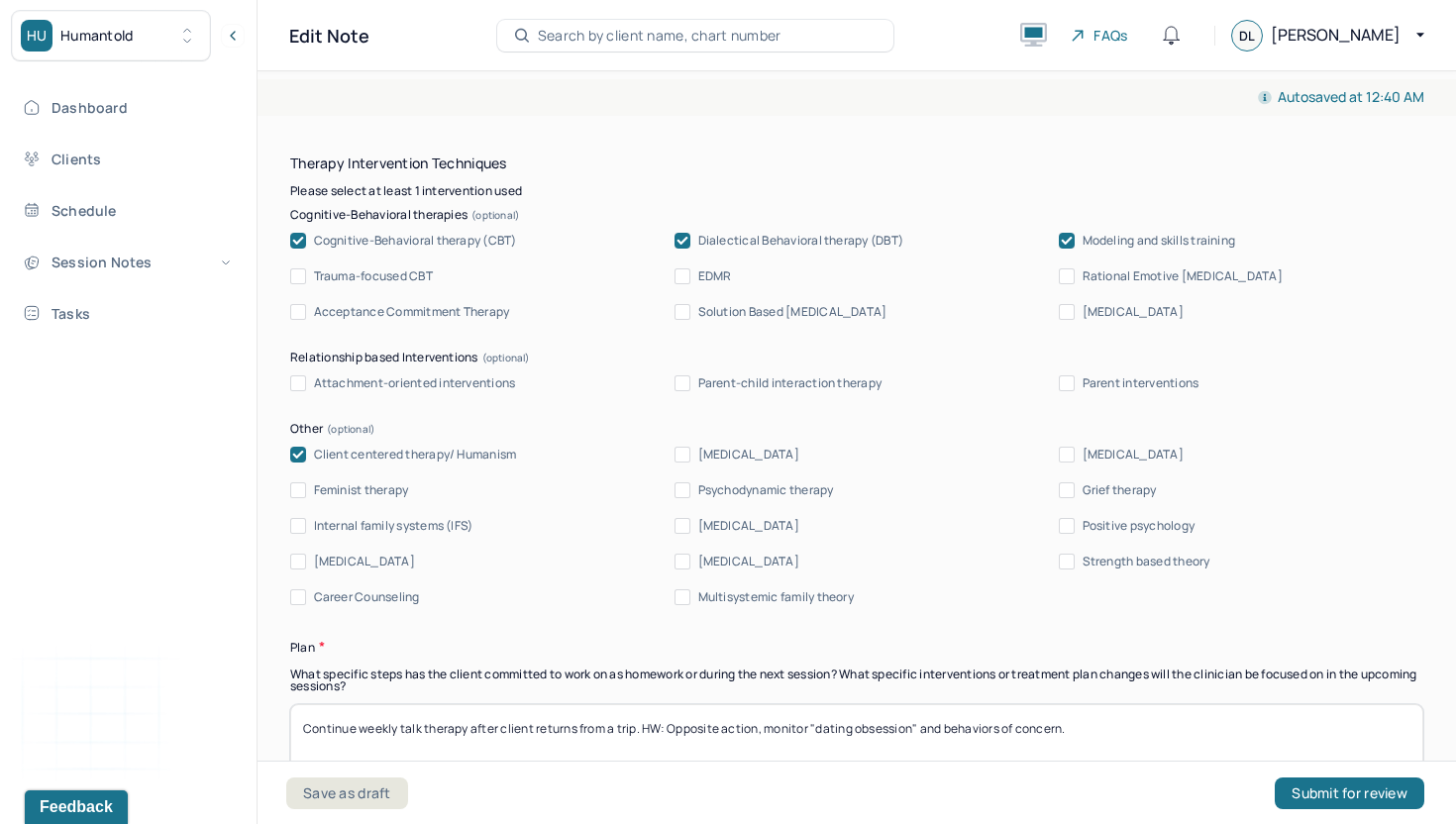 scroll, scrollTop: 1964, scrollLeft: 0, axis: vertical 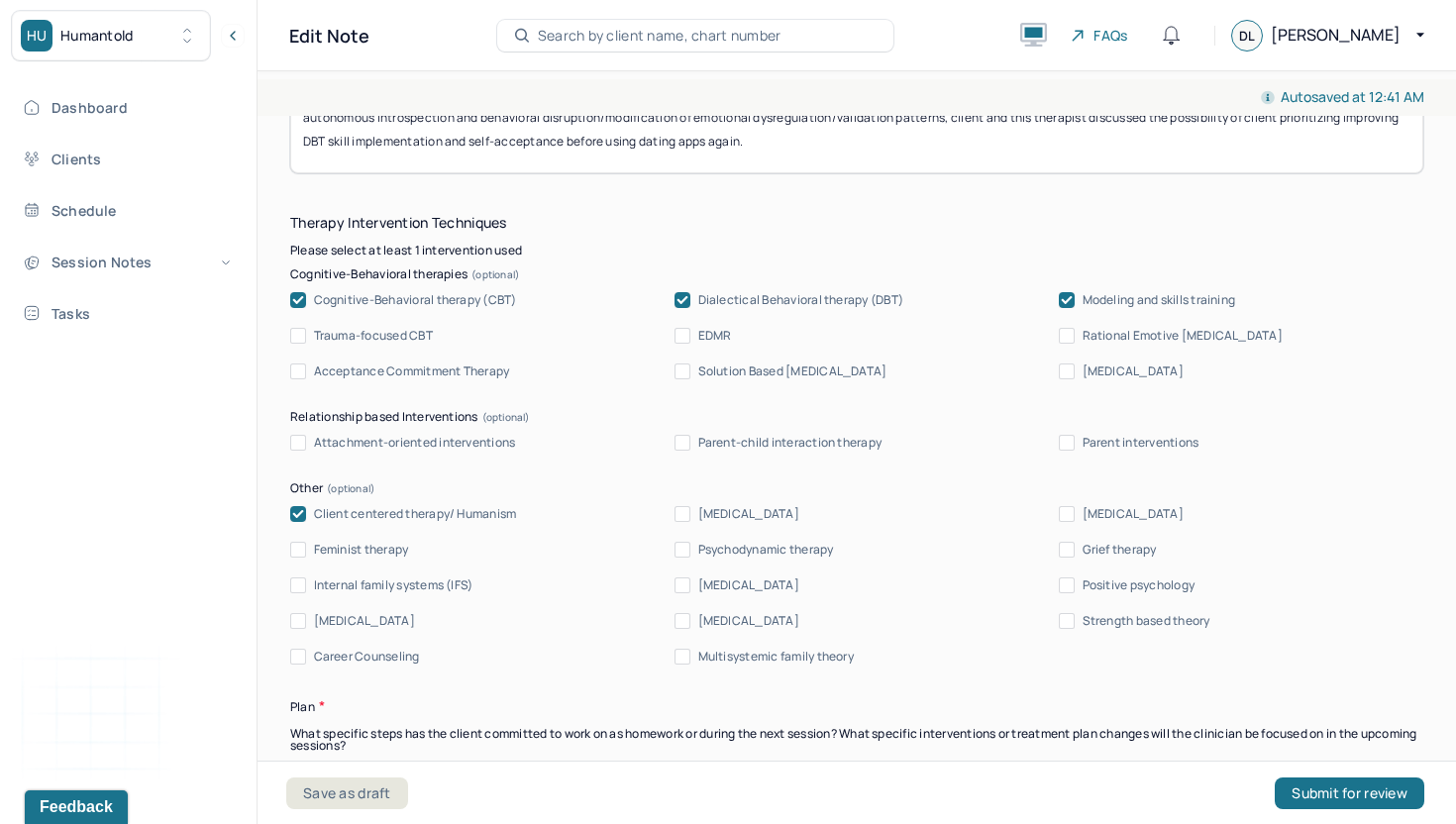 type on "Client presents with increased awareness of attachment and validation needs, client's experiences of father's rejection continue to impact dating. Client does not present as fully capable at autonomous introspection and behavioral disruption/modification of emotional dysregulation/validation patterns, client and this therapist discussed the possibility of client prioritizing improving DBT skill implementation and self-acceptance before using dating apps again." 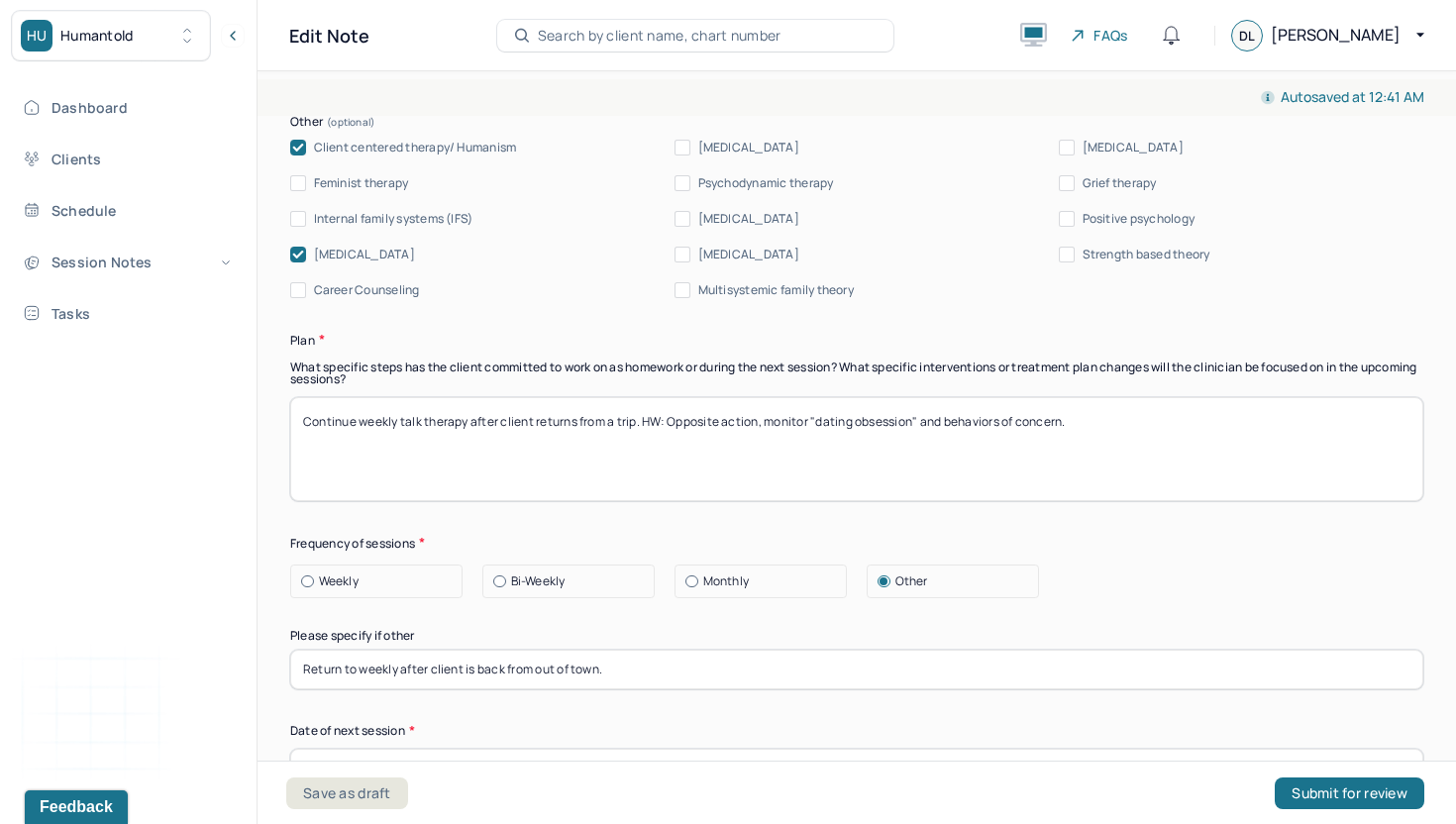 scroll, scrollTop: 2360, scrollLeft: 0, axis: vertical 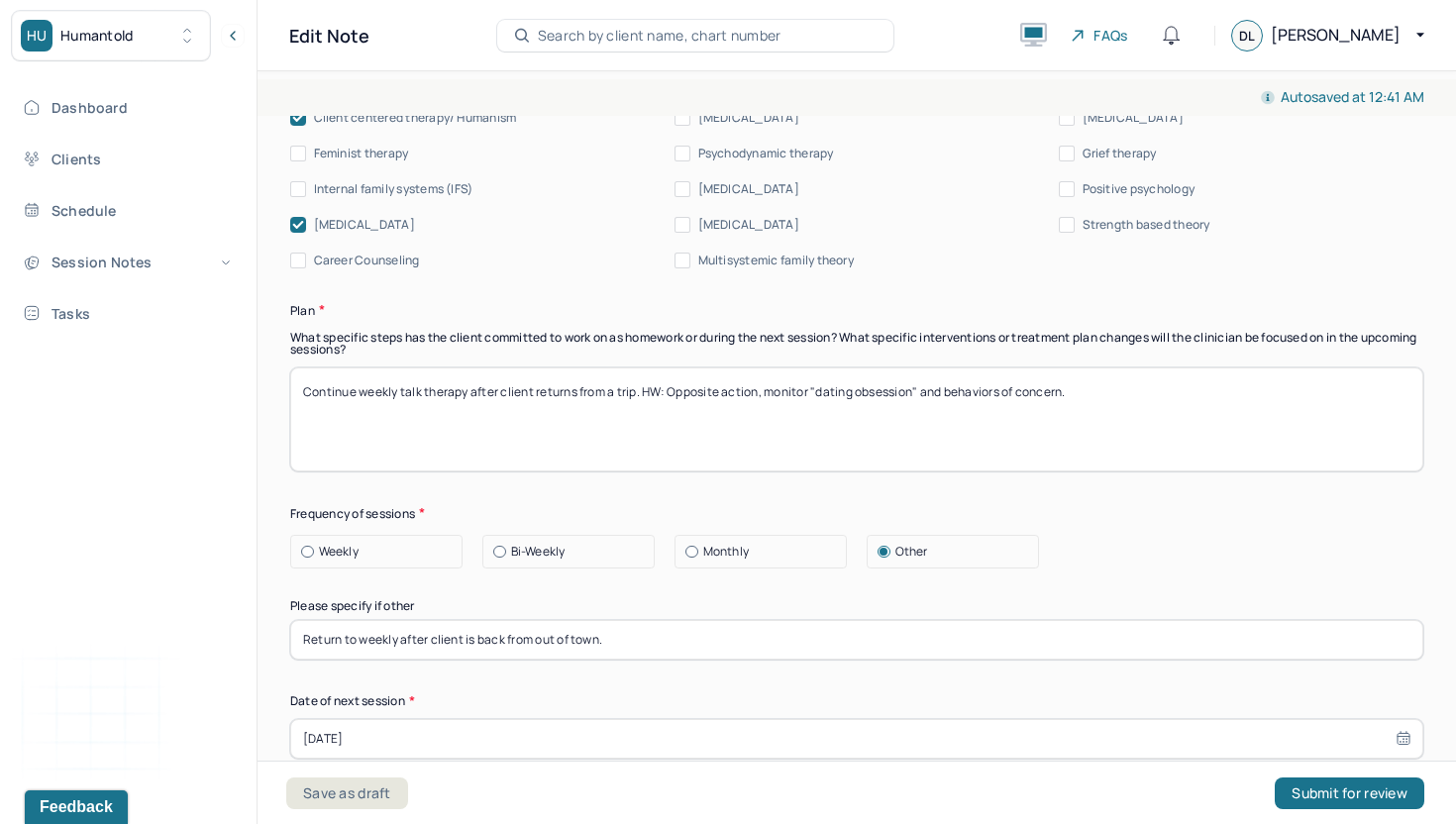click on "Continue weekly talk therapy after client returns from a trip. HW: Opposite action, monitor "dating obsession" and behaviors of concern." at bounding box center [857, 419] 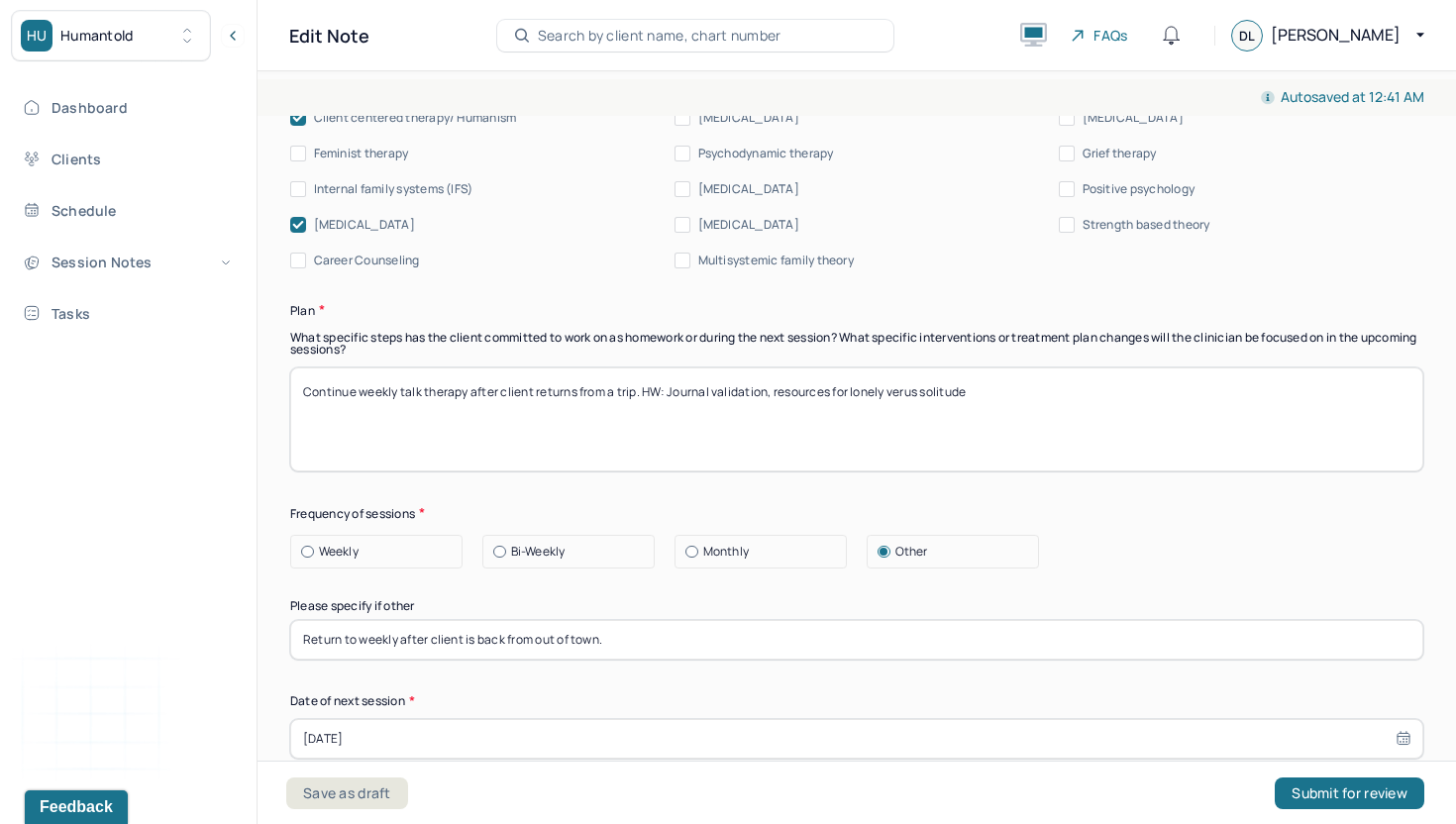 click on "Continue weekly talk therapy after client returns from a trip. HW: Opposite action, monitor "dating obsession" and behaviors of concern." at bounding box center (857, 419) 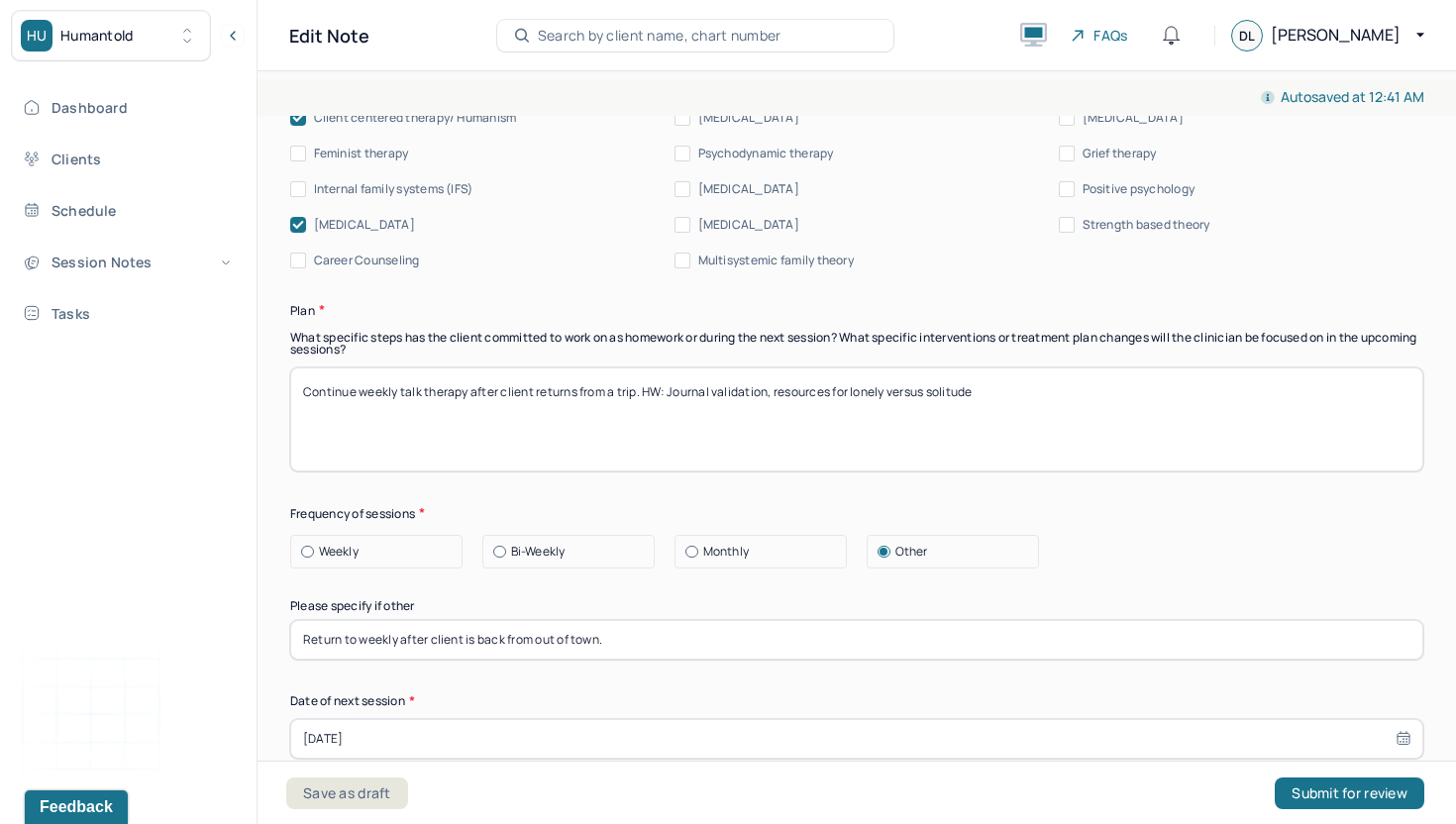 click on "Continue weekly talk therapy after client returns from a trip. HW: Journal validation, resources for lonely verus solitude" at bounding box center (857, 419) 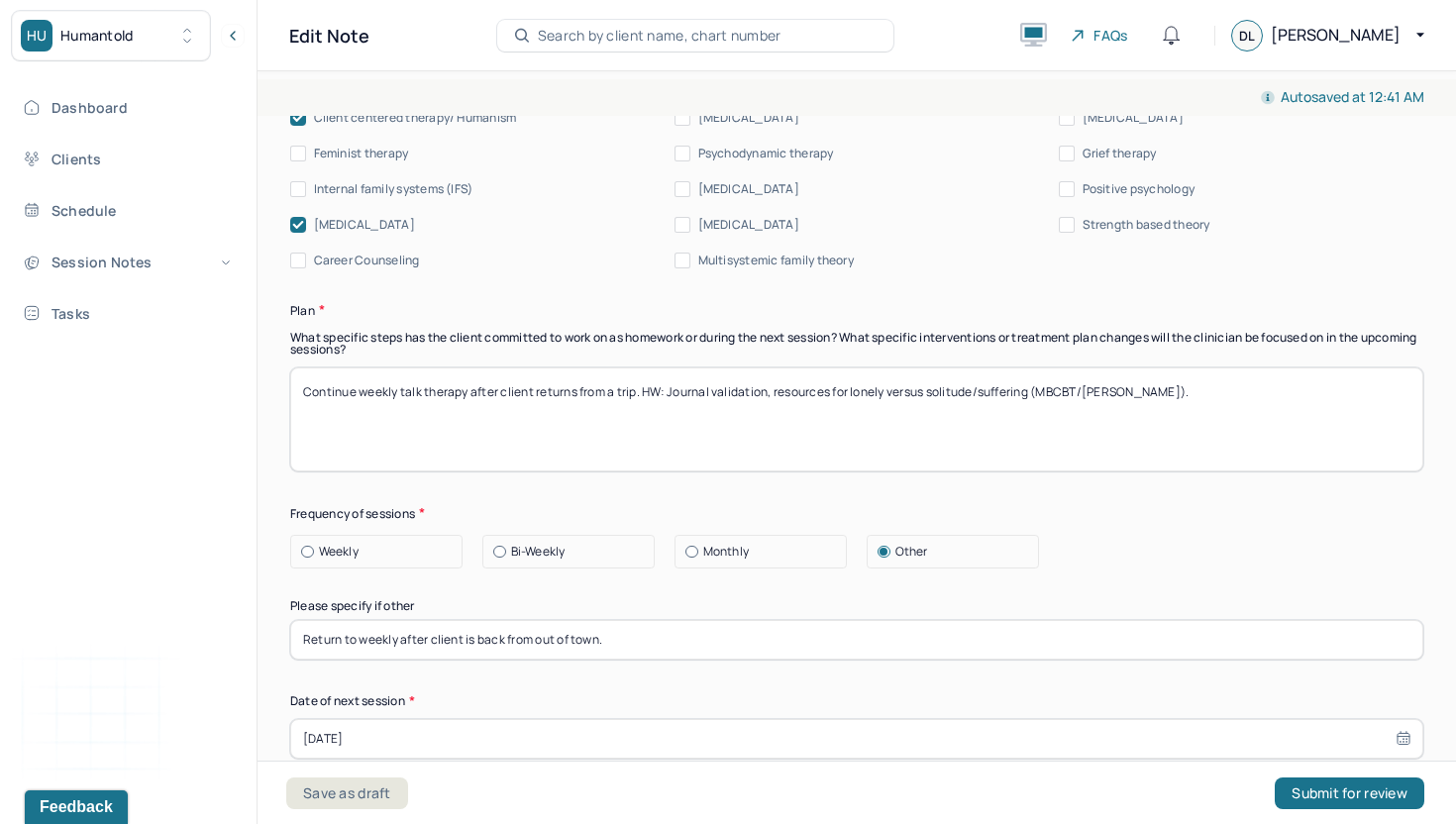 click on "Continue weekly talk therapy after client returns from a trip. HW: Journal validation, resources for lonely versus solitude/" at bounding box center [857, 419] 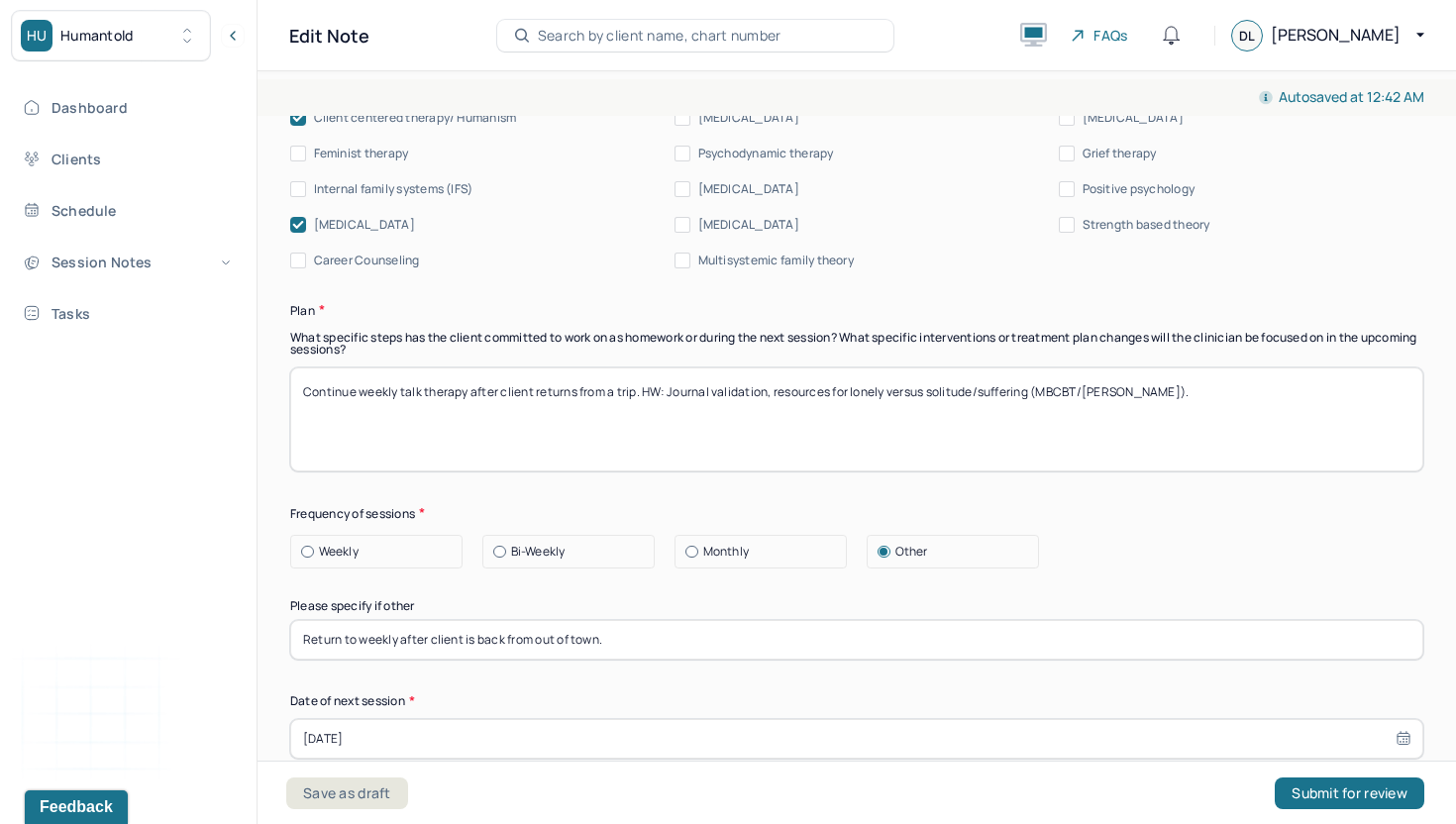 click on "Continue weekly talk therapy after client returns from a trip. HW: Journal validation, resources for lonely versus solitude/suffering (MBCBT/[PERSON_NAME])." at bounding box center (857, 419) 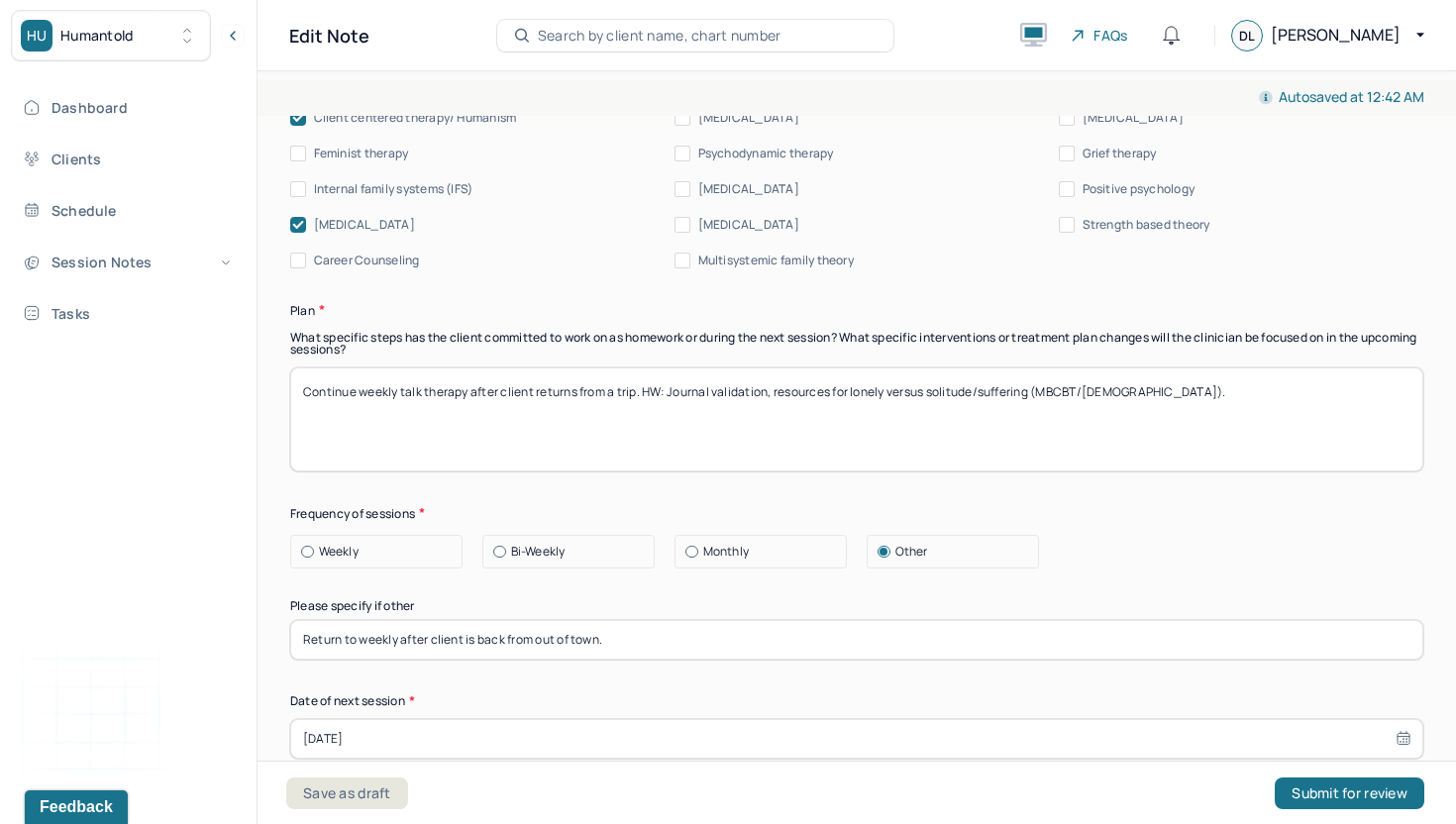 click on "Continue weekly talk therapy after client returns from a trip. HW: Journal validation, resources for lonely versus solitude/suffering (MBCBT/[PERSON_NAME])." at bounding box center [857, 419] 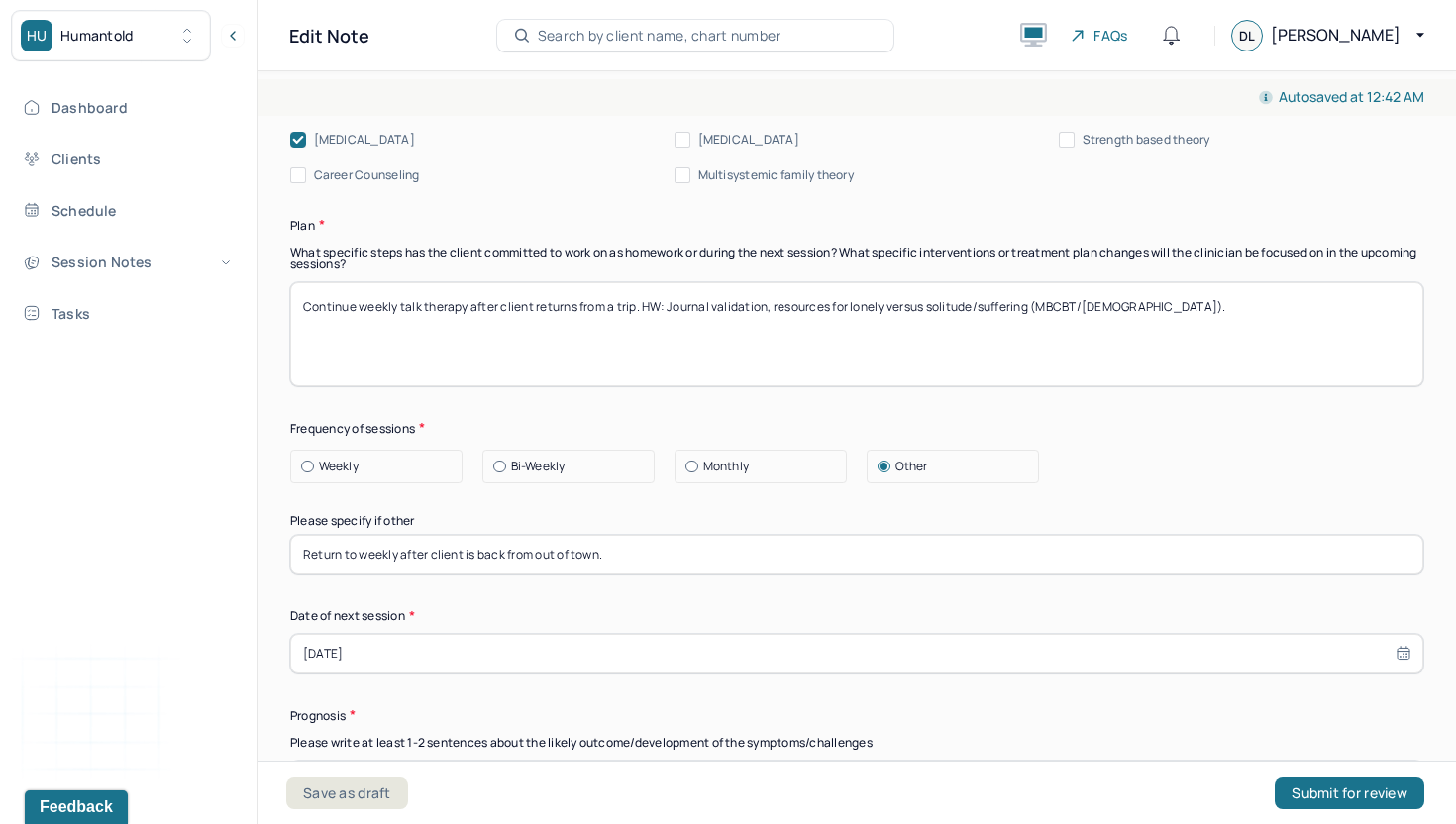 scroll, scrollTop: 2479, scrollLeft: 0, axis: vertical 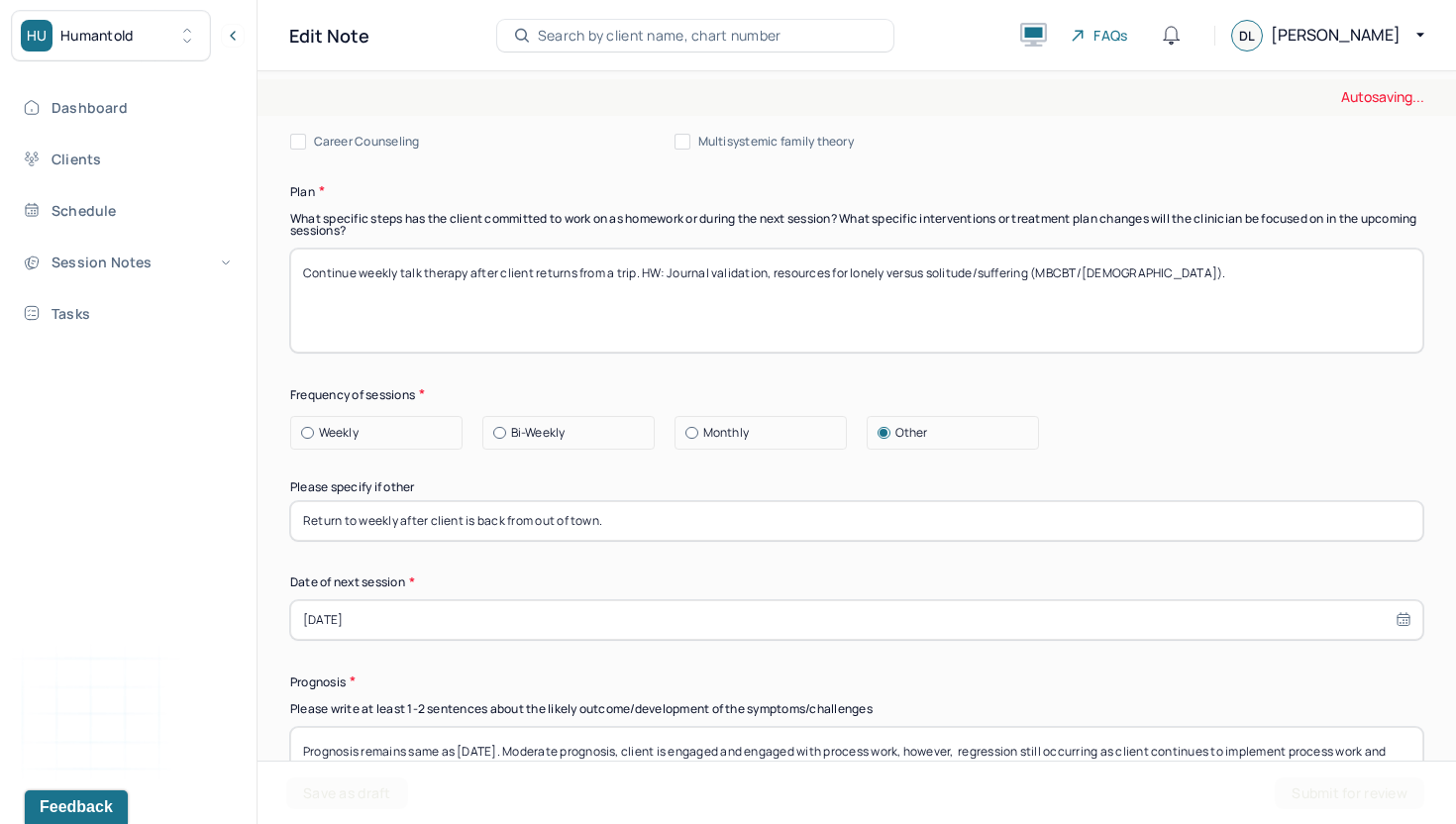 type on "Continue weekly talk therapy after client returns from a trip. HW: Journal validation, resources for lonely versus solitude/suffering (MBCBT/[DEMOGRAPHIC_DATA])." 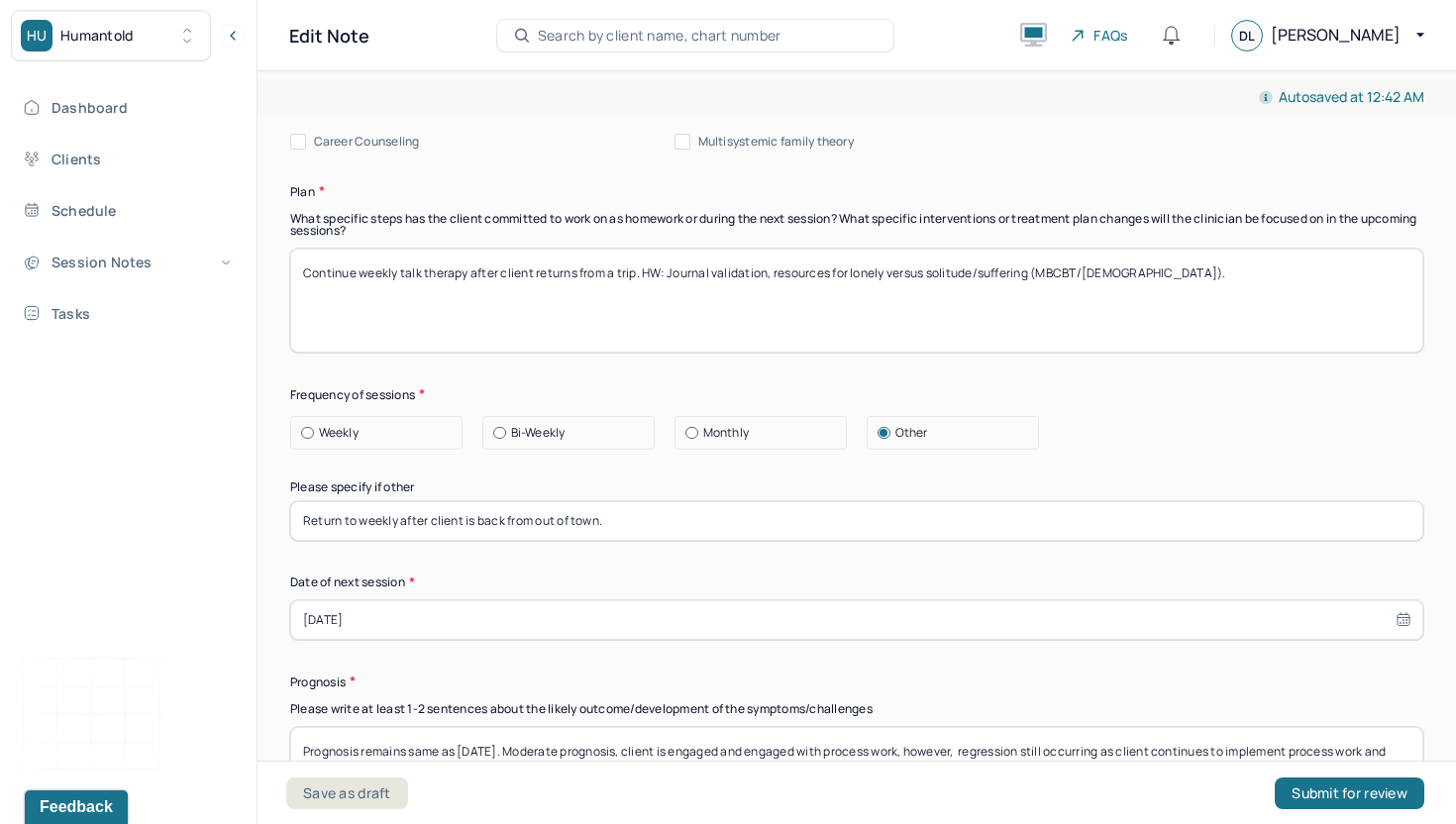 click on "Weekly" at bounding box center [339, 433] 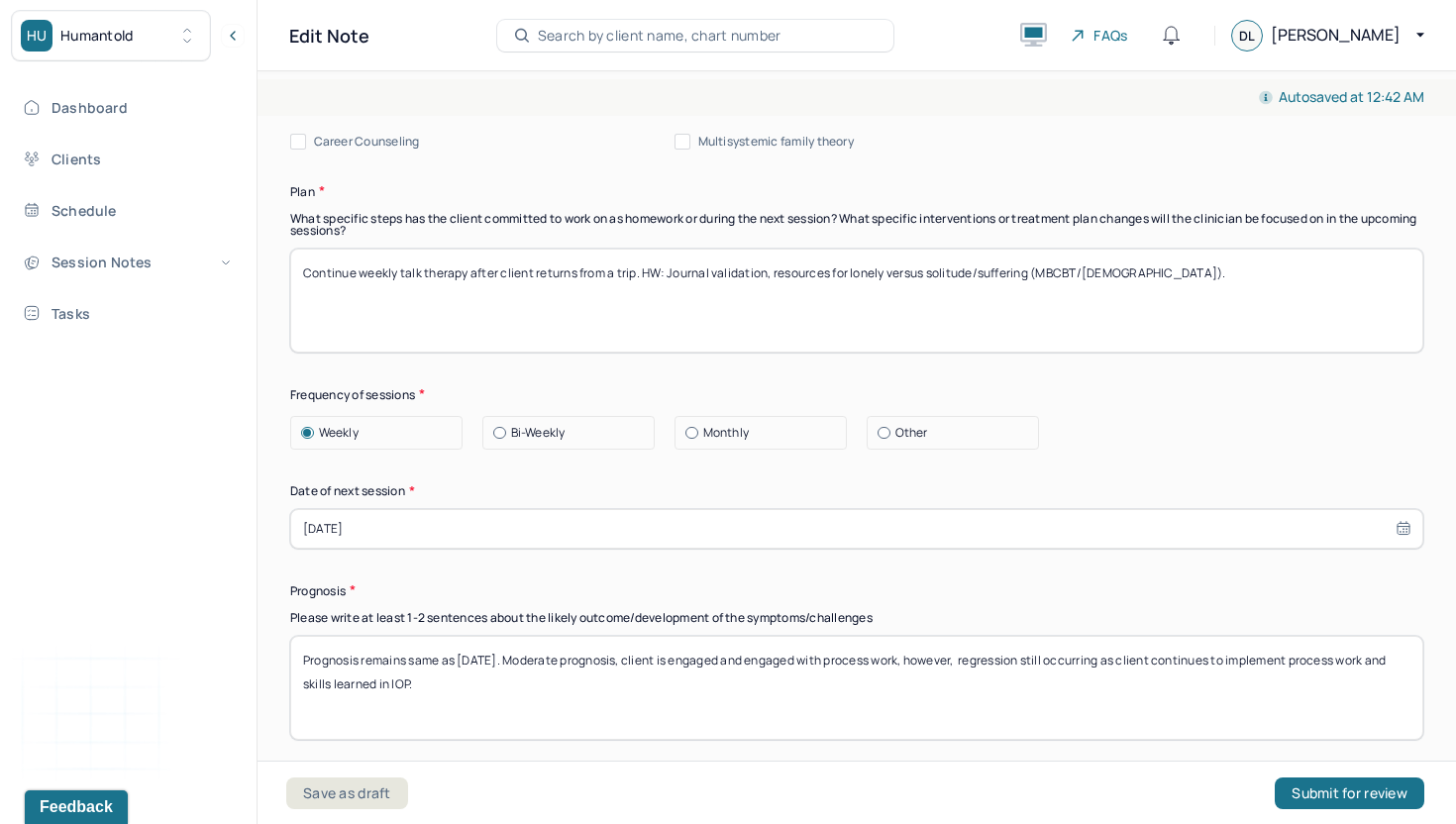 select on "5" 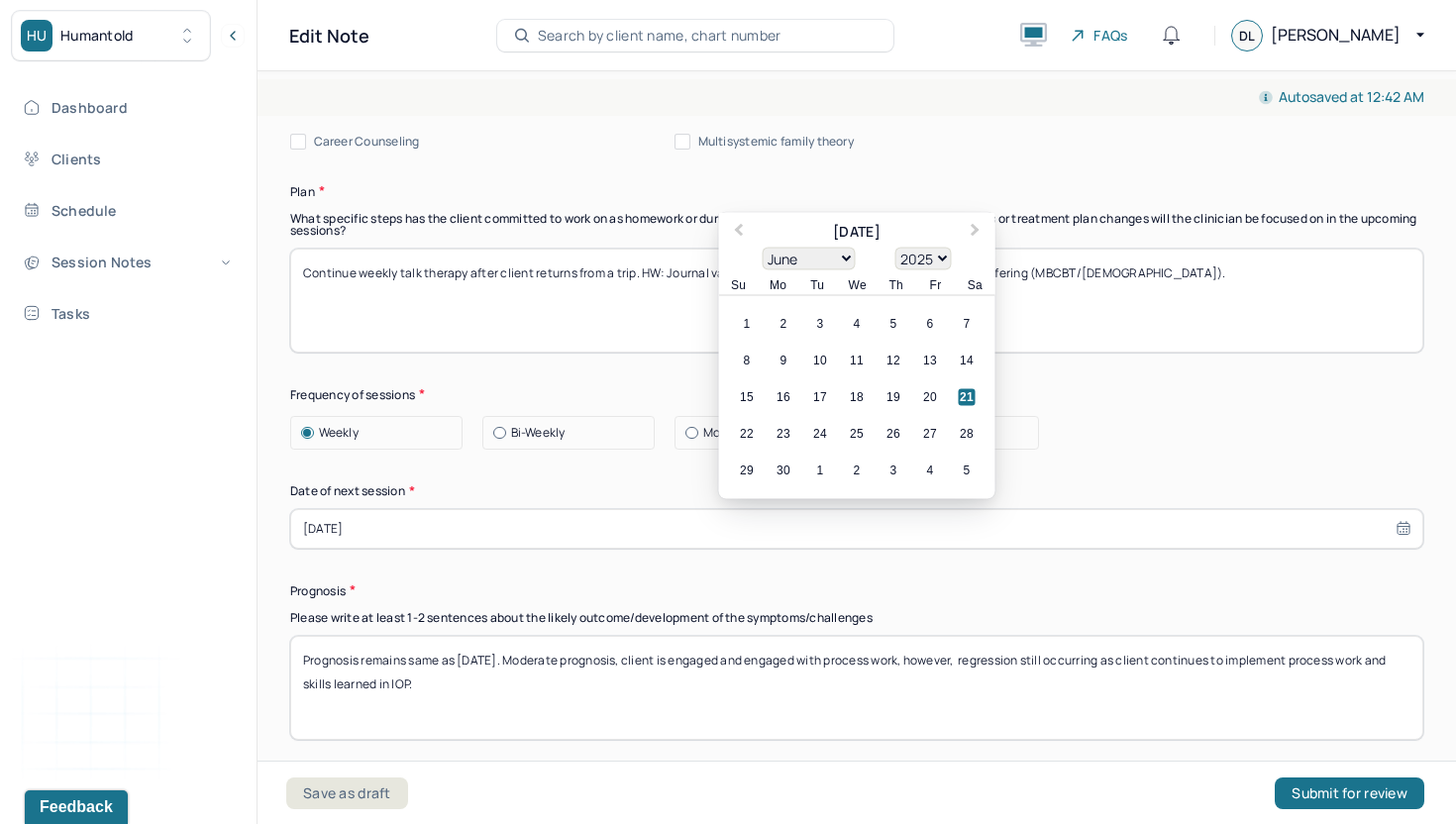 click on "[DATE]" at bounding box center (857, 529) 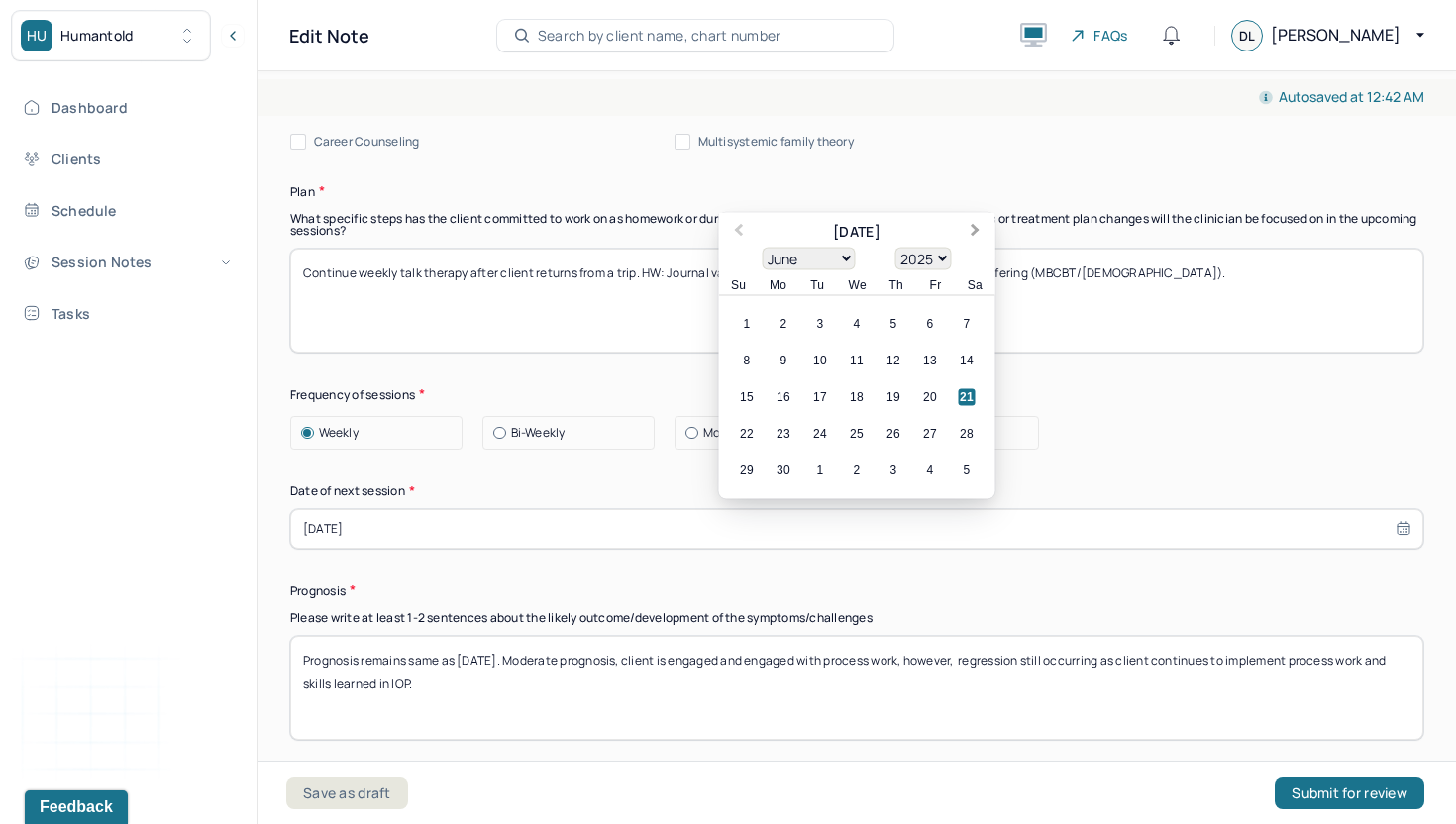 click on "Next Month" at bounding box center (976, 232) 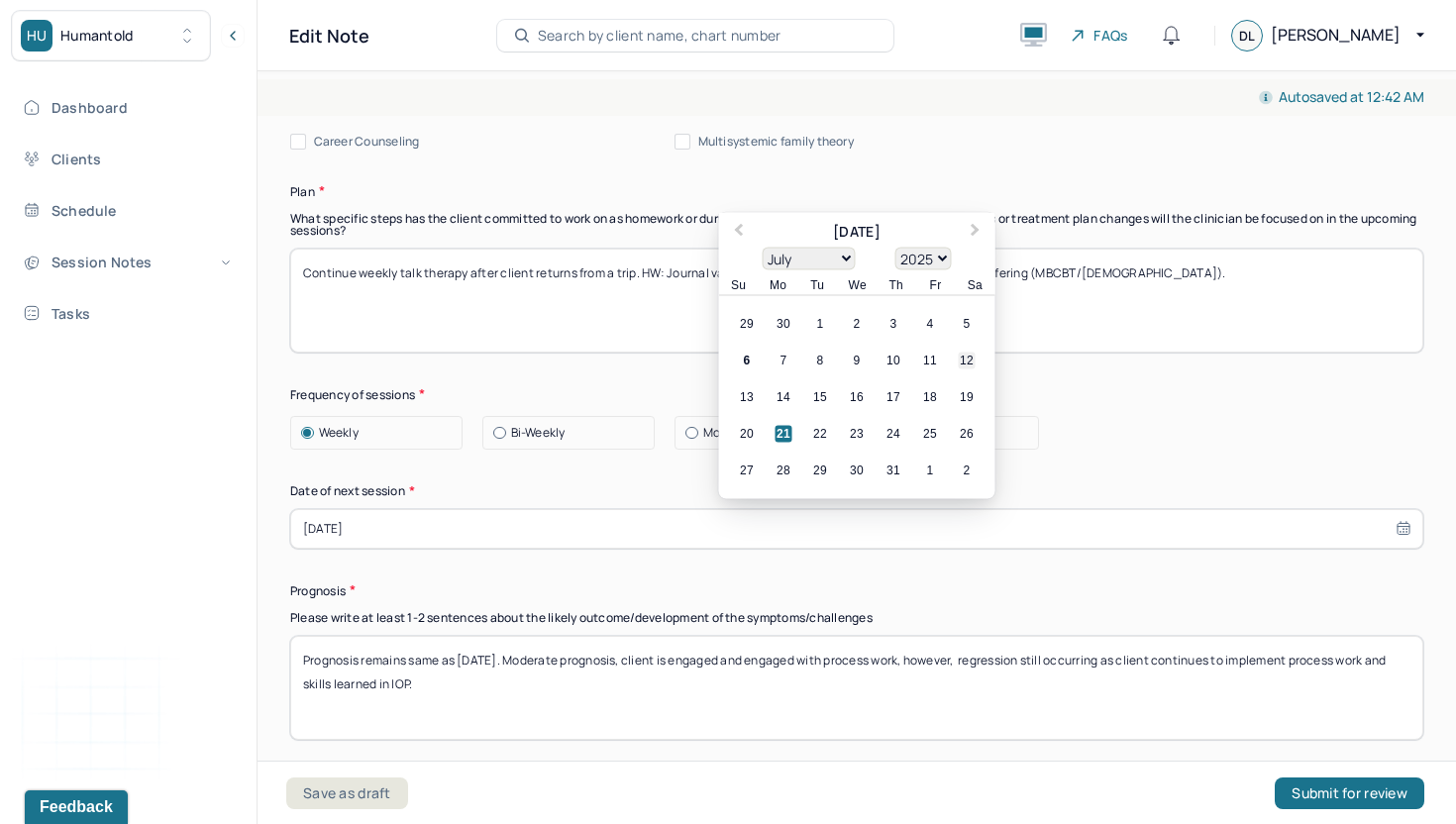 click on "12" at bounding box center (967, 360) 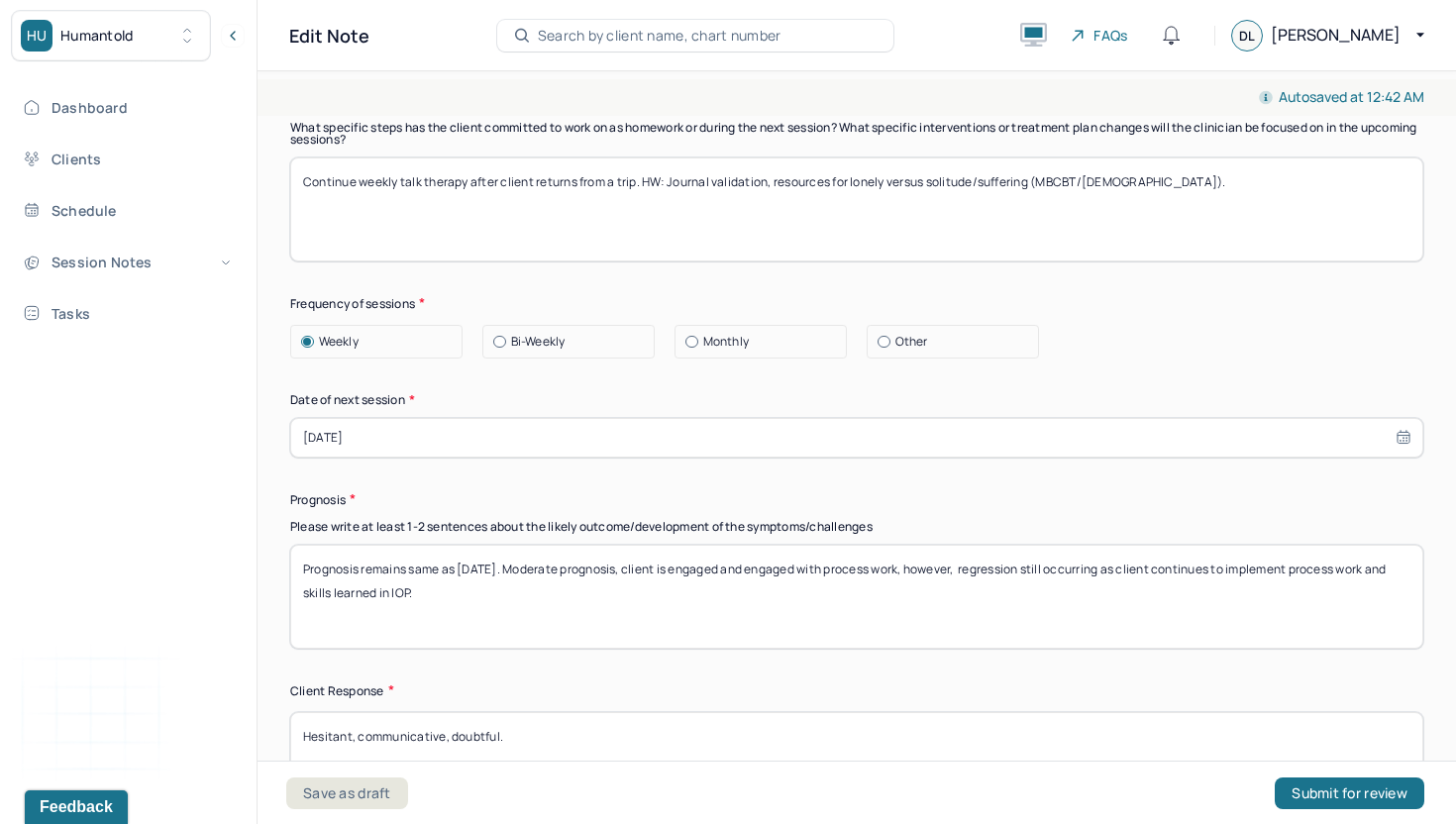 scroll, scrollTop: 2571, scrollLeft: 0, axis: vertical 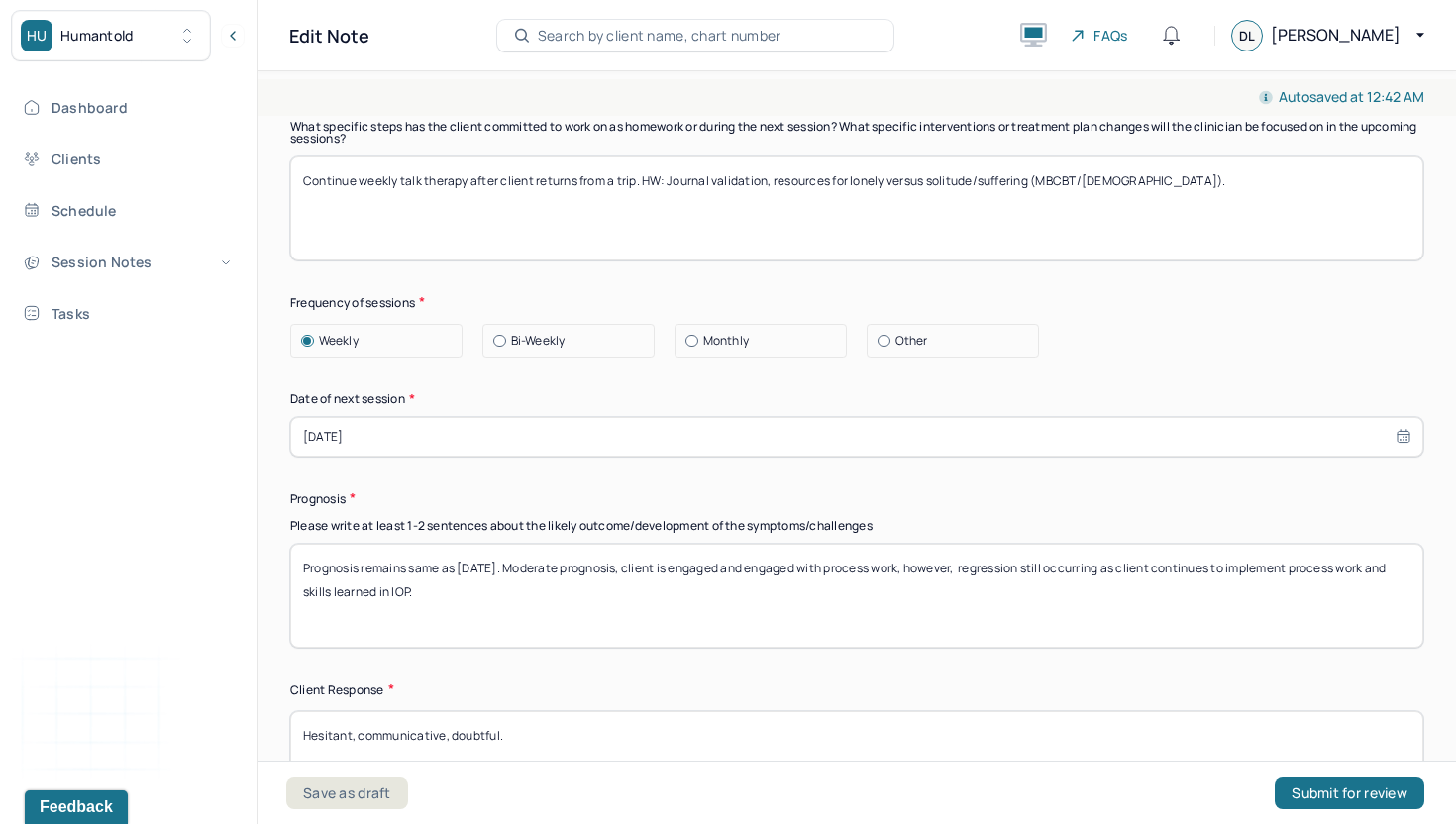 click on "Prognosis remains same as [DATE]. Moderate prognosis, client is engaged and engaged with process work, however,  regression still occurring as client continues to implement process work and skills learned in IOP." at bounding box center (857, 595) 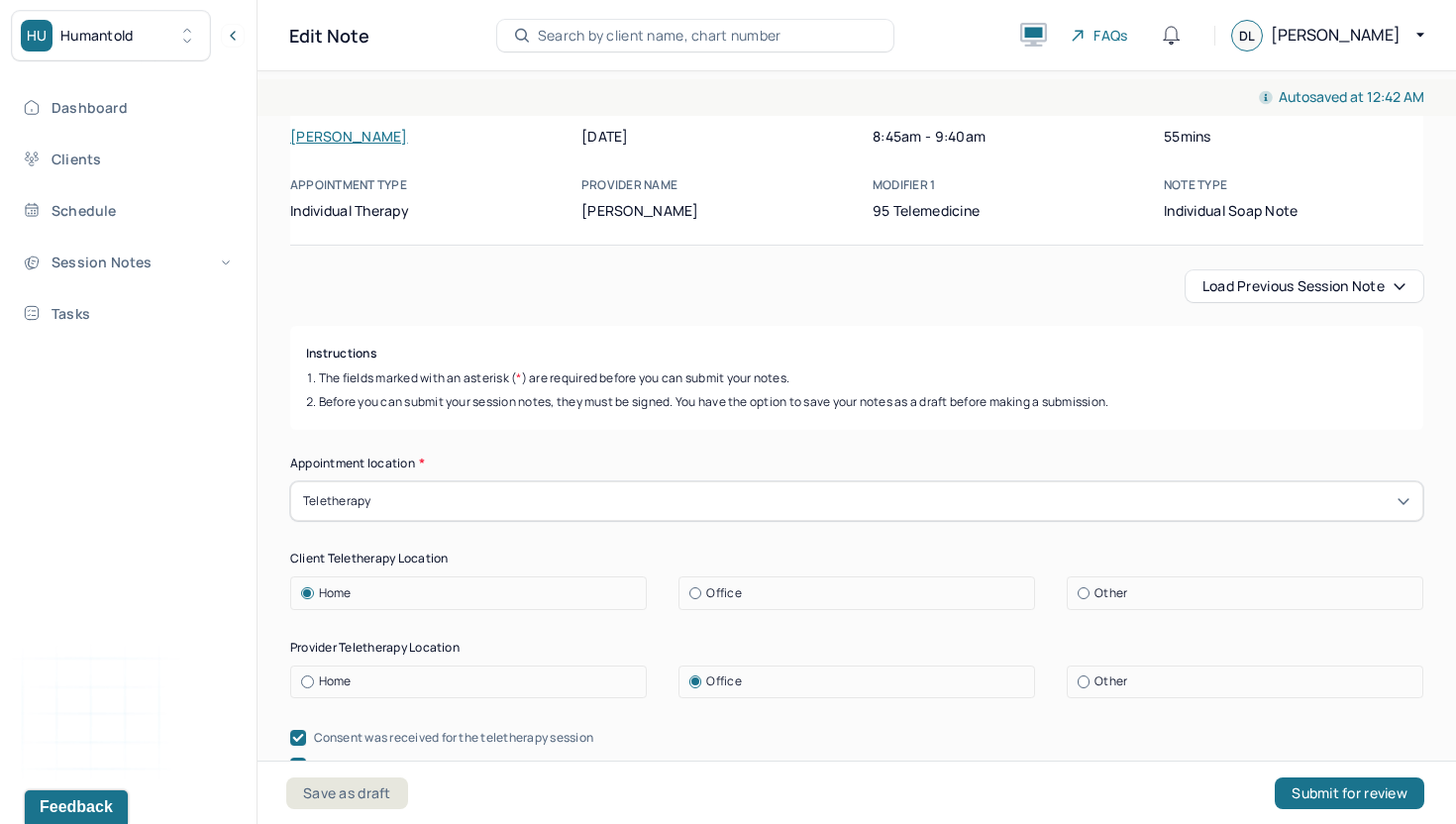 scroll, scrollTop: 28, scrollLeft: 0, axis: vertical 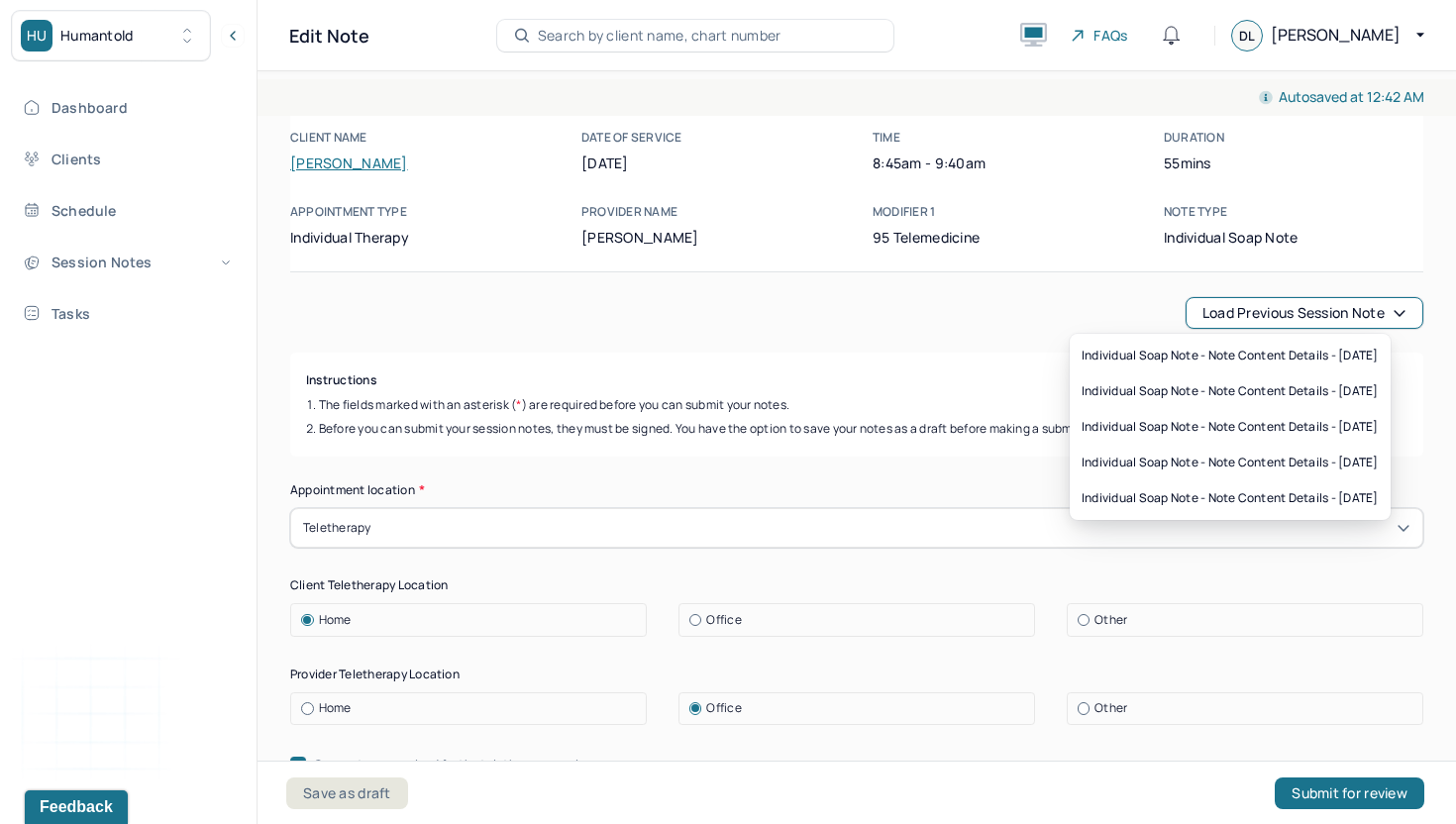 click on "Load previous session note" at bounding box center [1304, 313] 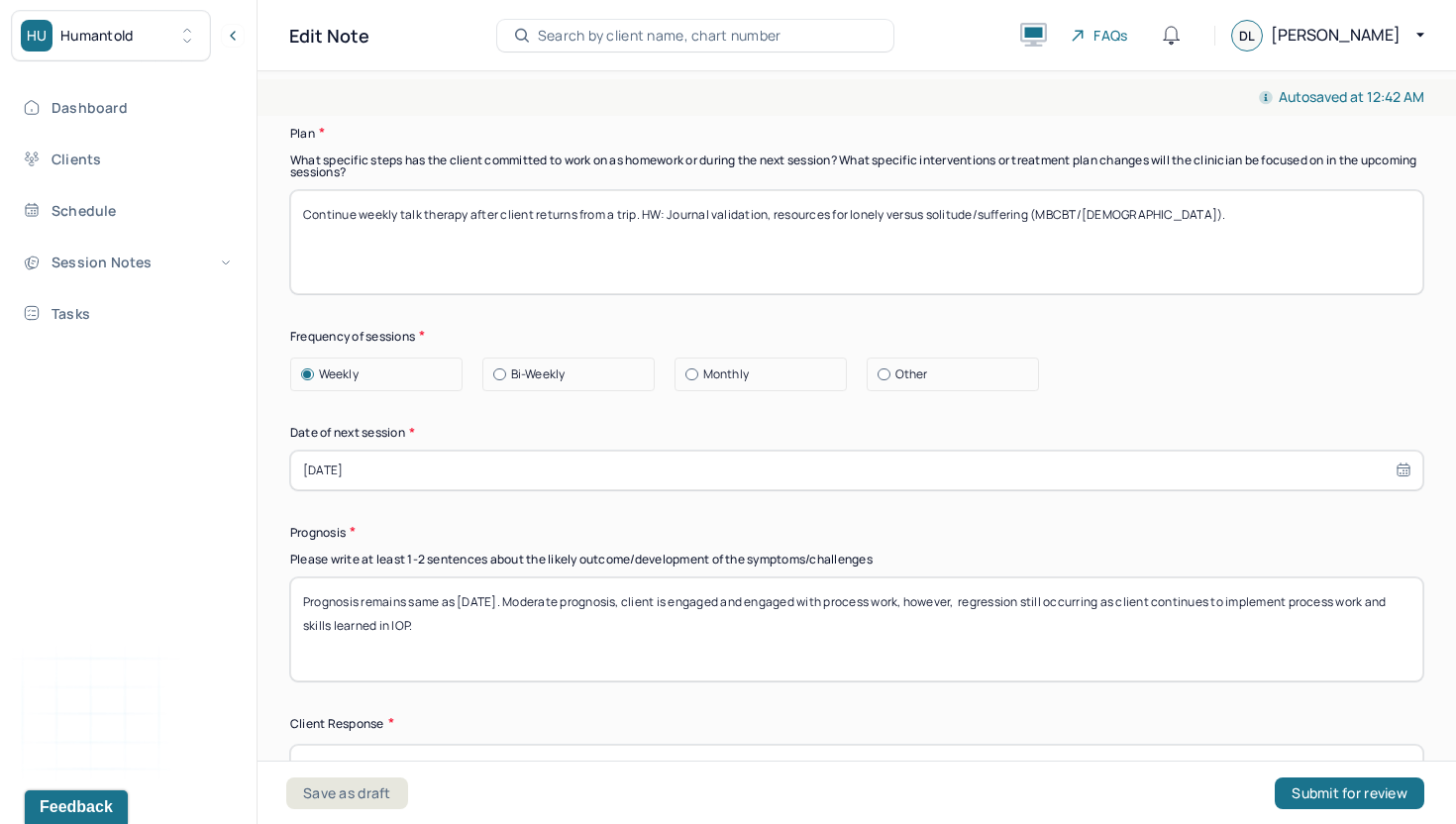 scroll, scrollTop: 2538, scrollLeft: 0, axis: vertical 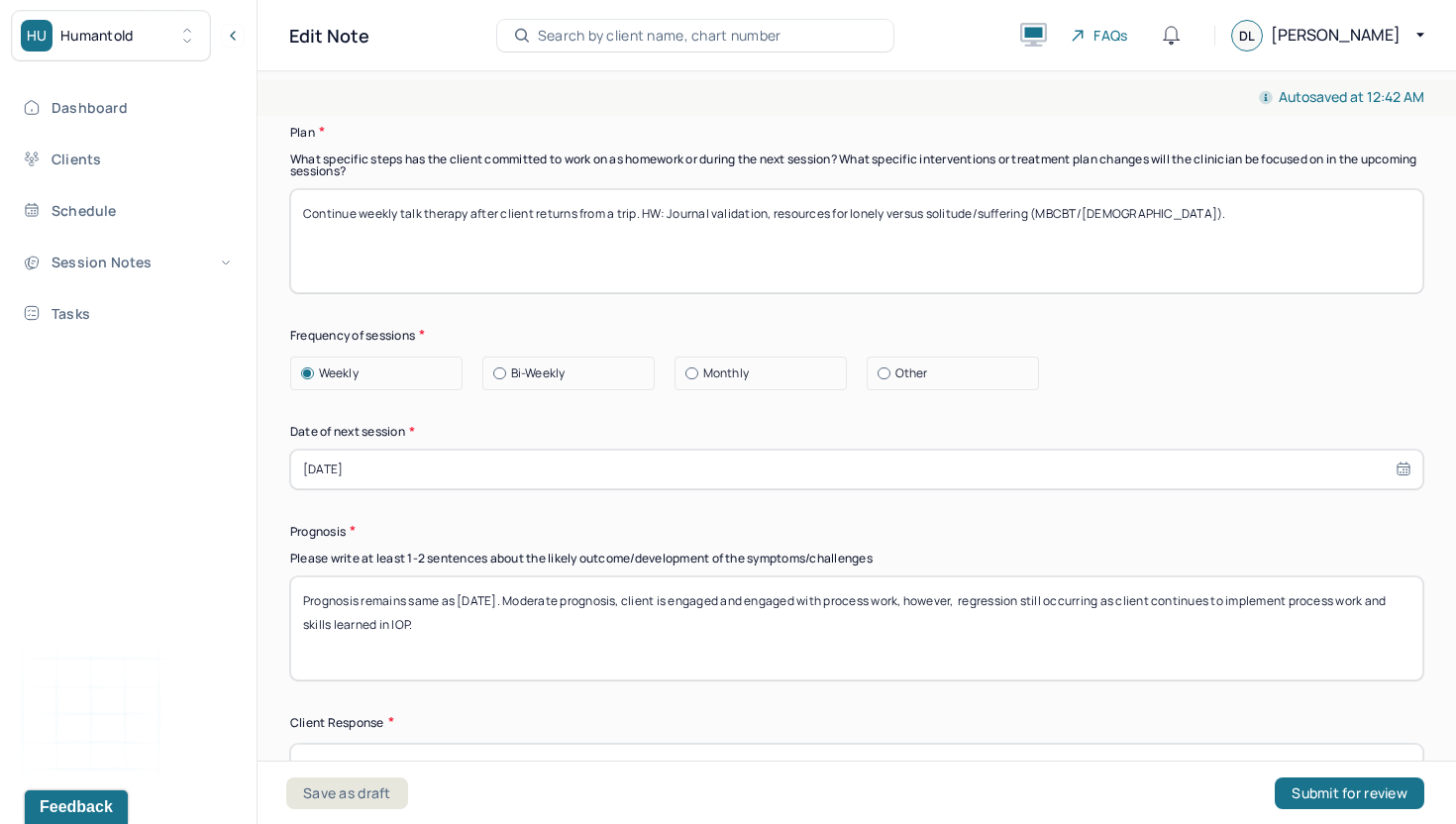 click on "Prognosis remains same as [DATE]. Moderate prognosis, client is engaged and engaged with process work, however,  regression still occurring as client continues to implement process work and skills learned in IOP." at bounding box center (857, 628) 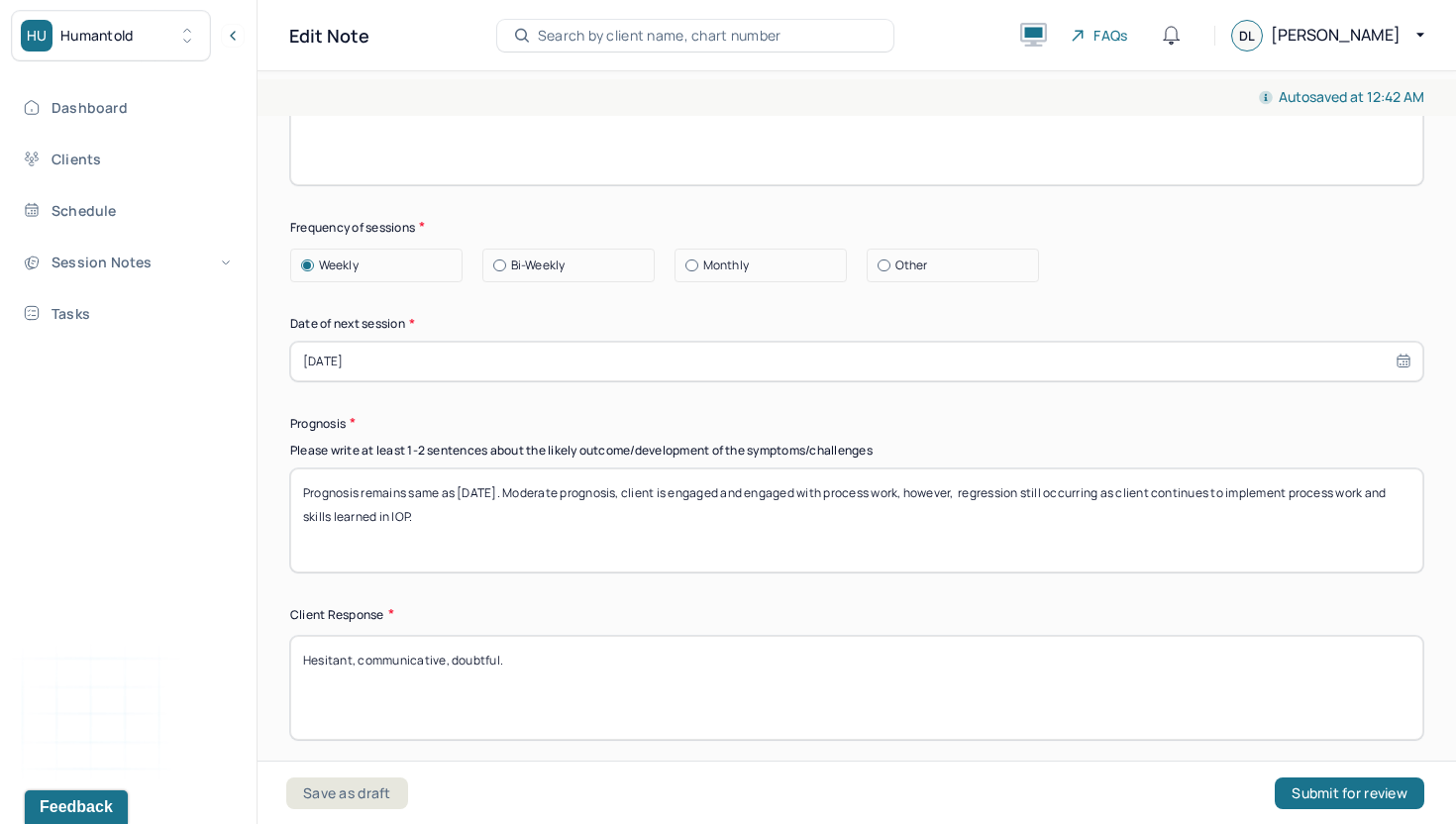 scroll, scrollTop: 2687, scrollLeft: 0, axis: vertical 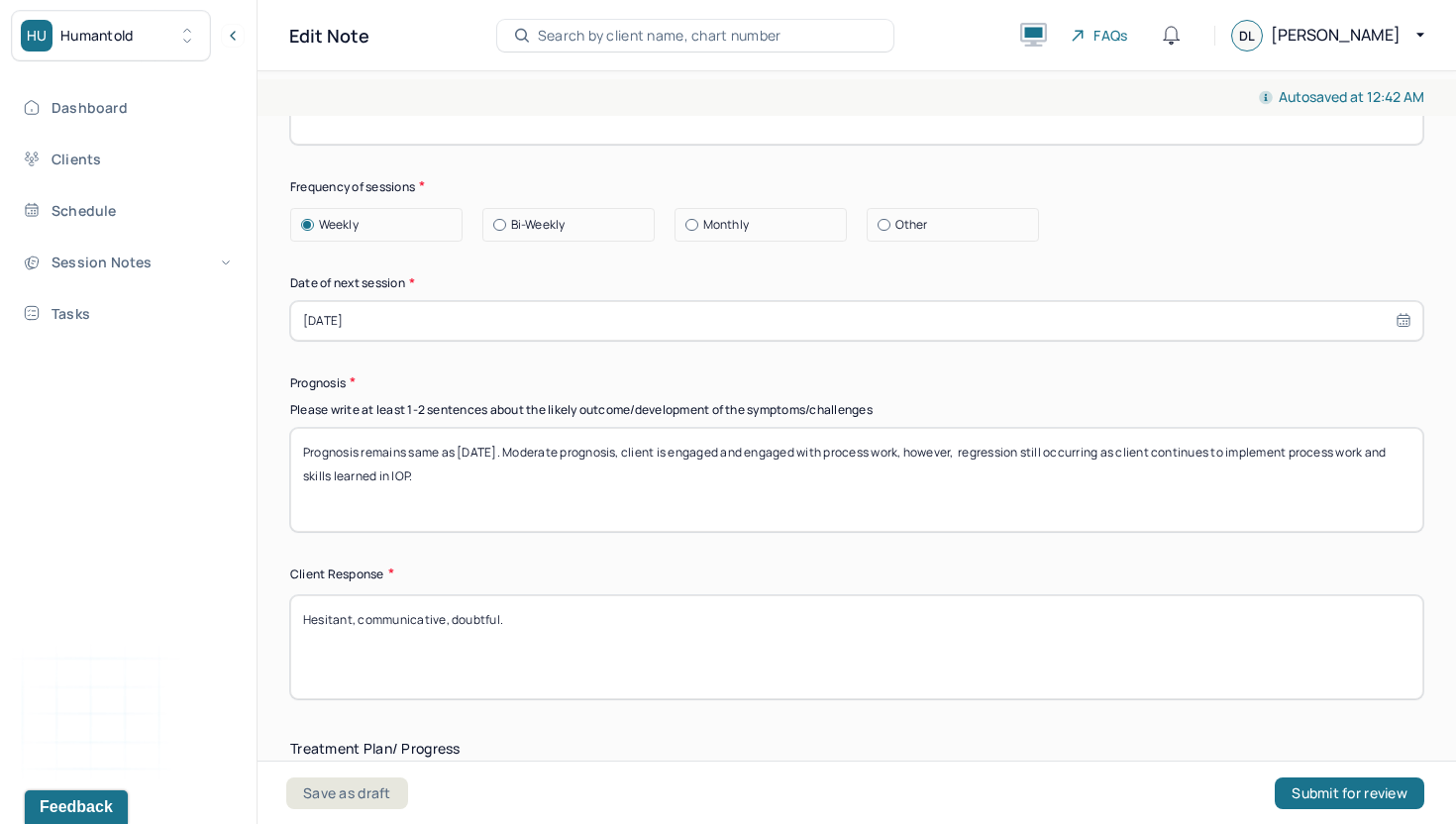 type on "Prognosis remains same as [DATE]. Moderate prognosis, client is engaged and engaged with process work, however,  regression still occurring as client continues to implement process work and skills learned in IOP." 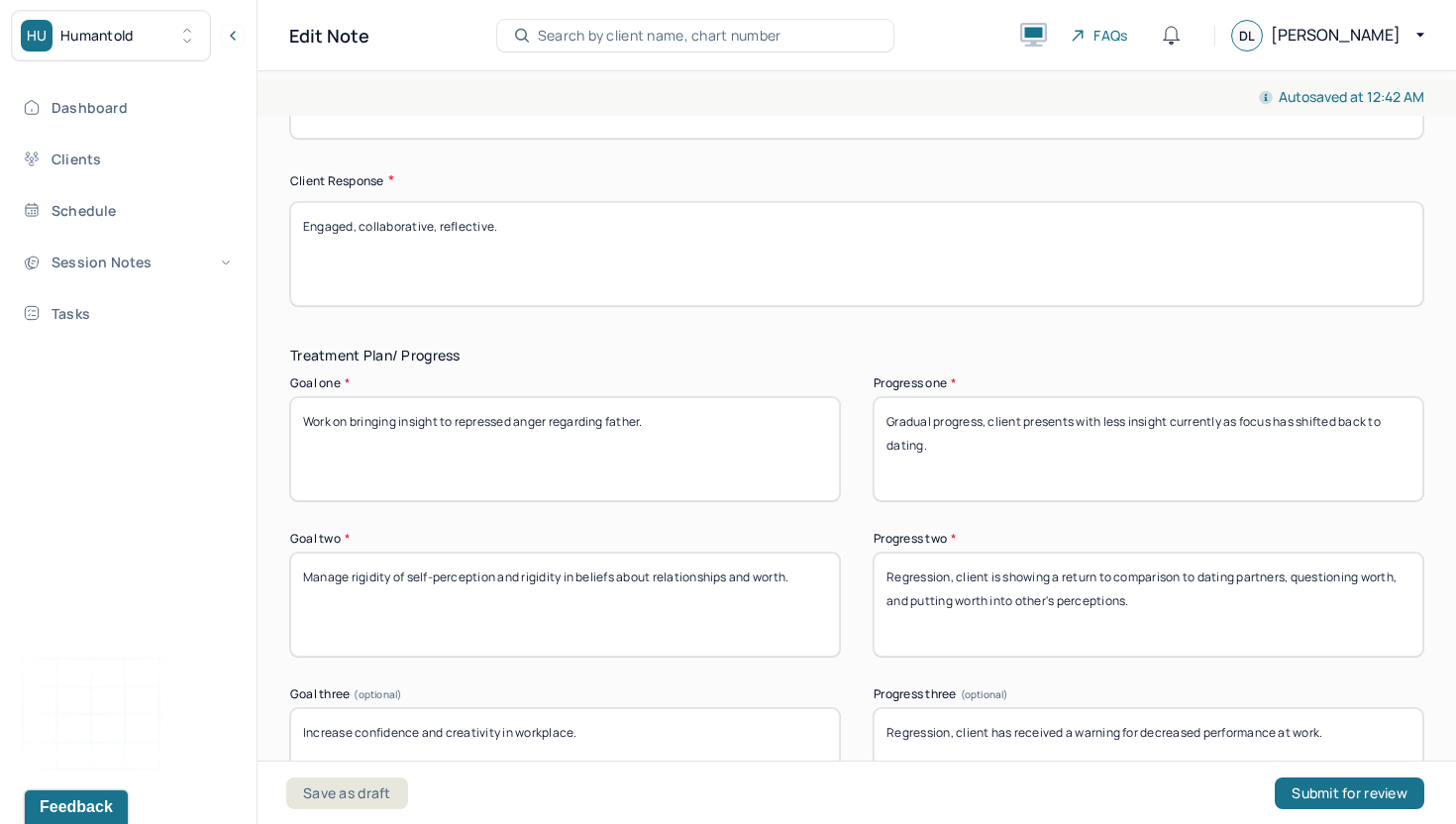 scroll, scrollTop: 3114, scrollLeft: 0, axis: vertical 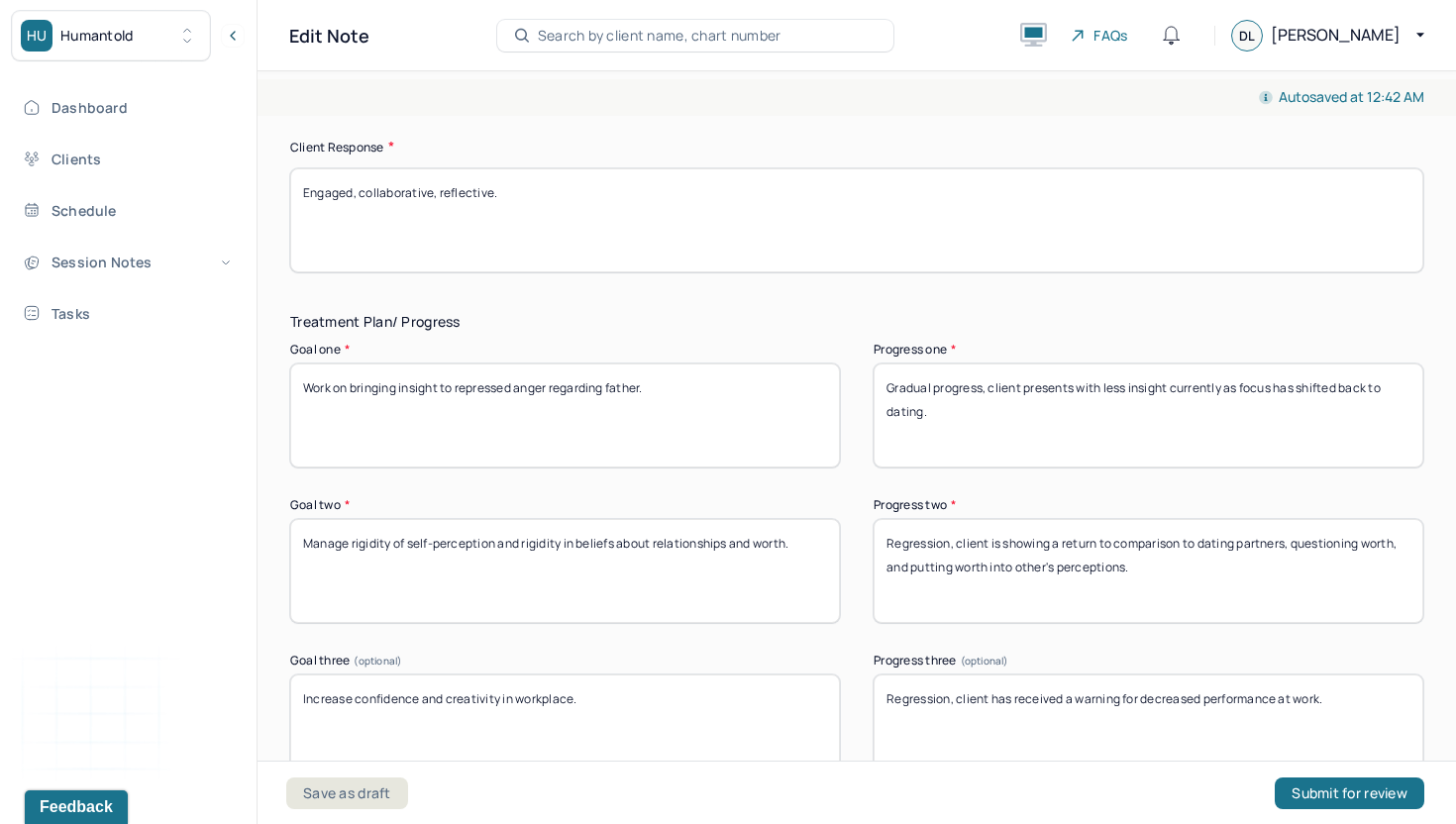 type on "Engaged, collaborative, reflective." 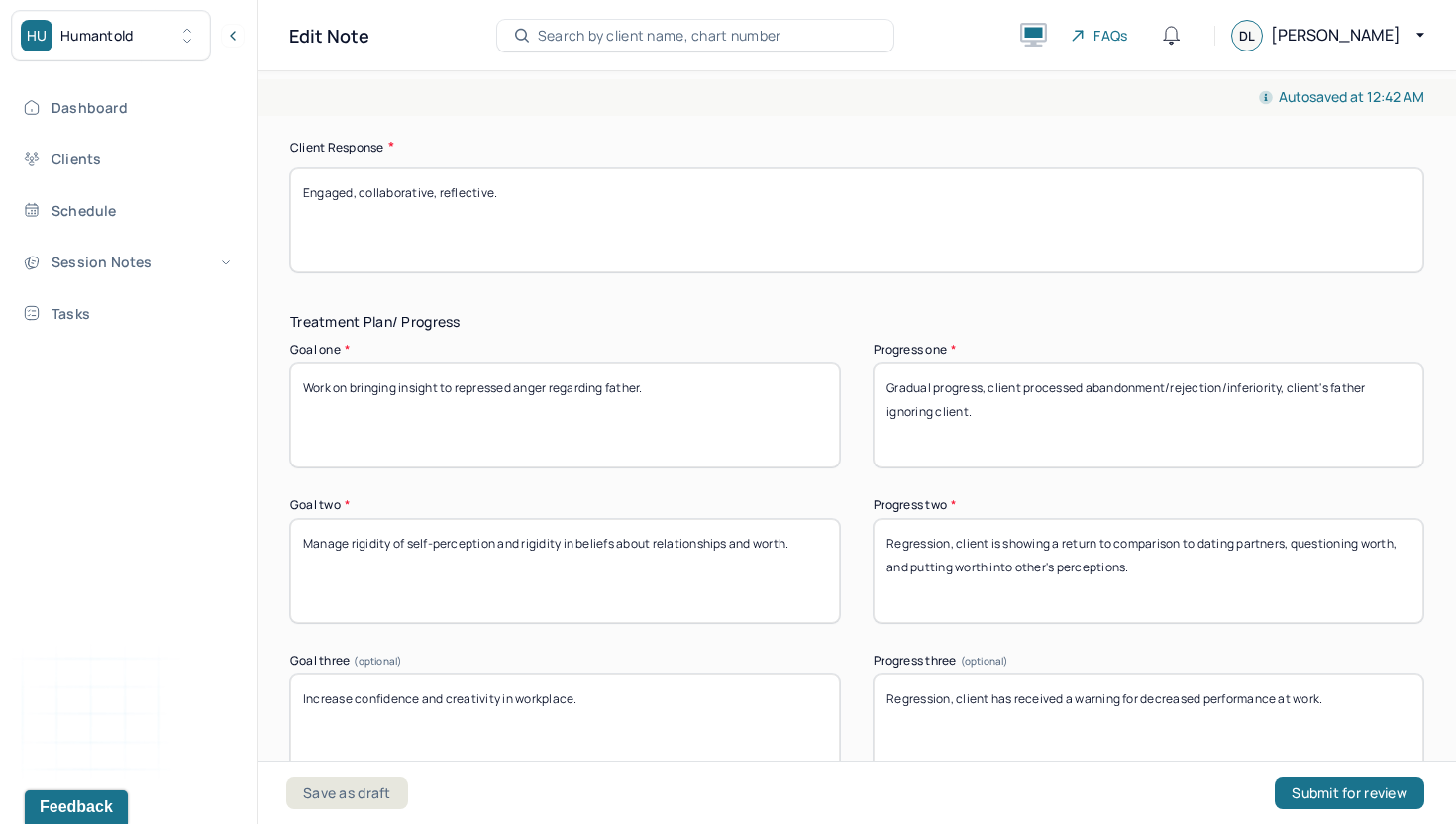 type on "Gradual progress, client processed abandonment/rejection/inferiority, client's father ignoring client." 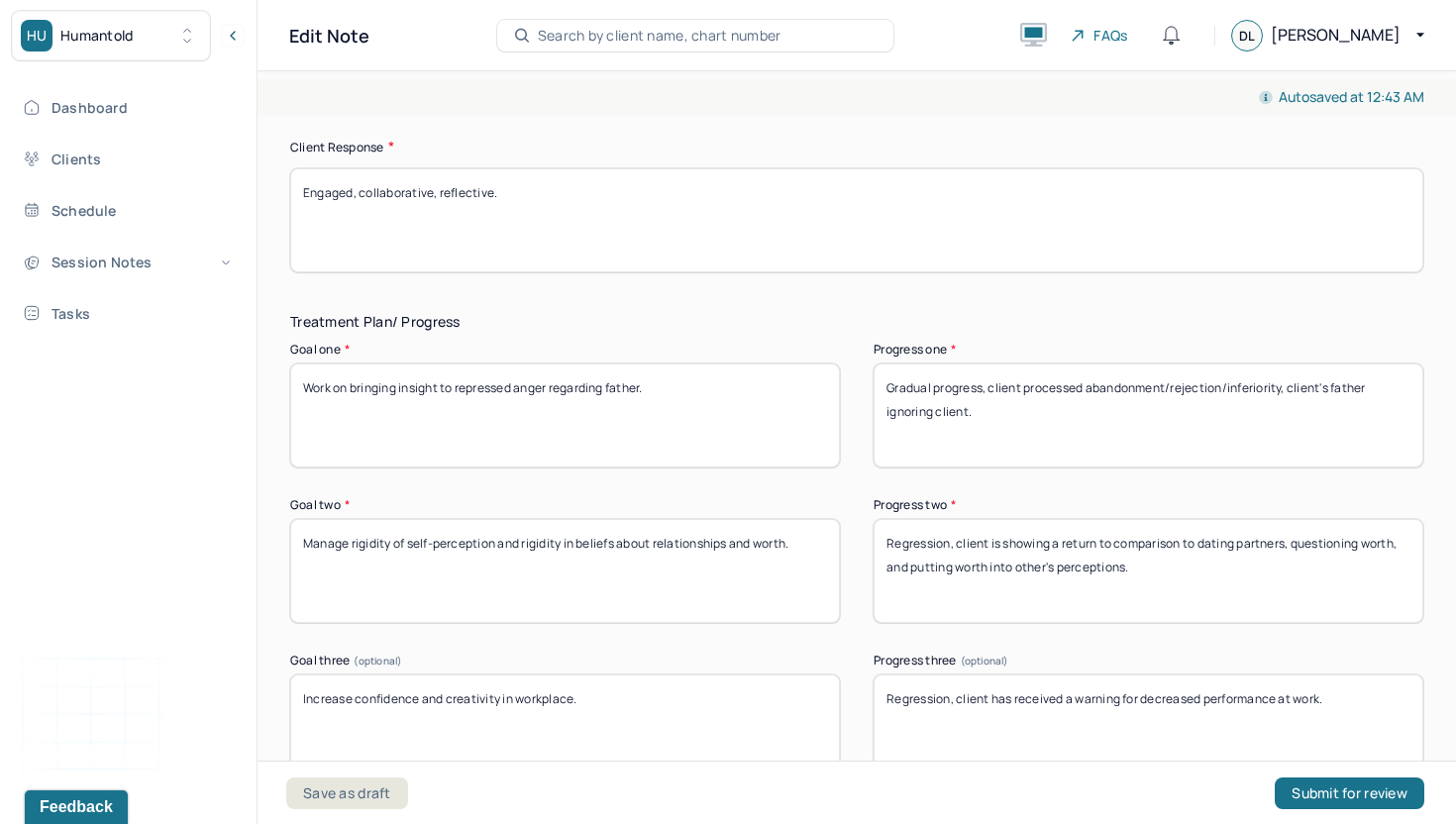 click on "Regression, client is showing a return to comparison to dating partners, questioning worth, and putting worth into other's perceptions." at bounding box center (1148, 570) 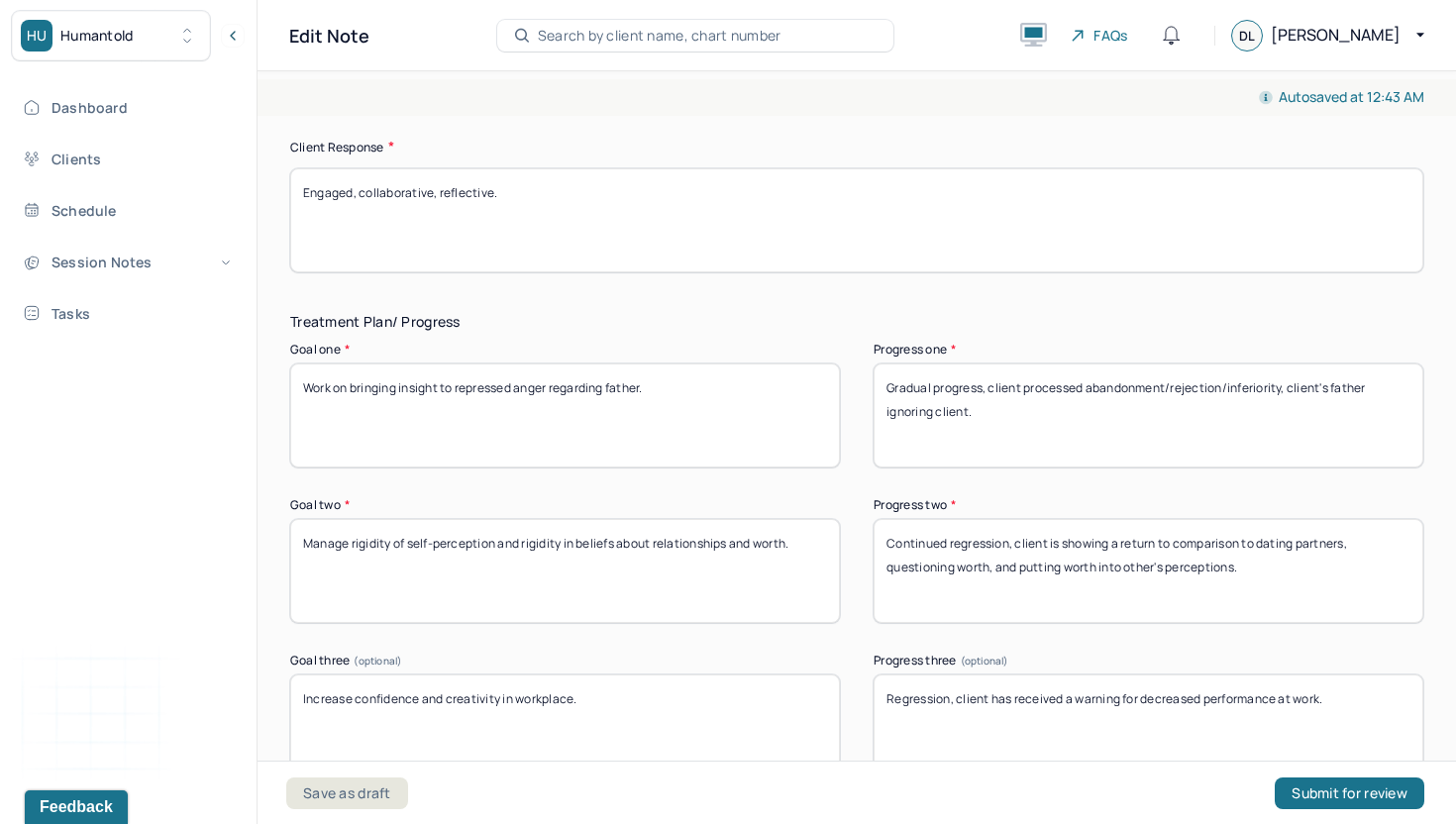 click on "Regression, client is showing a return to comparison to dating partners, questioning worth, and putting worth into other's perceptions." at bounding box center (1148, 570) 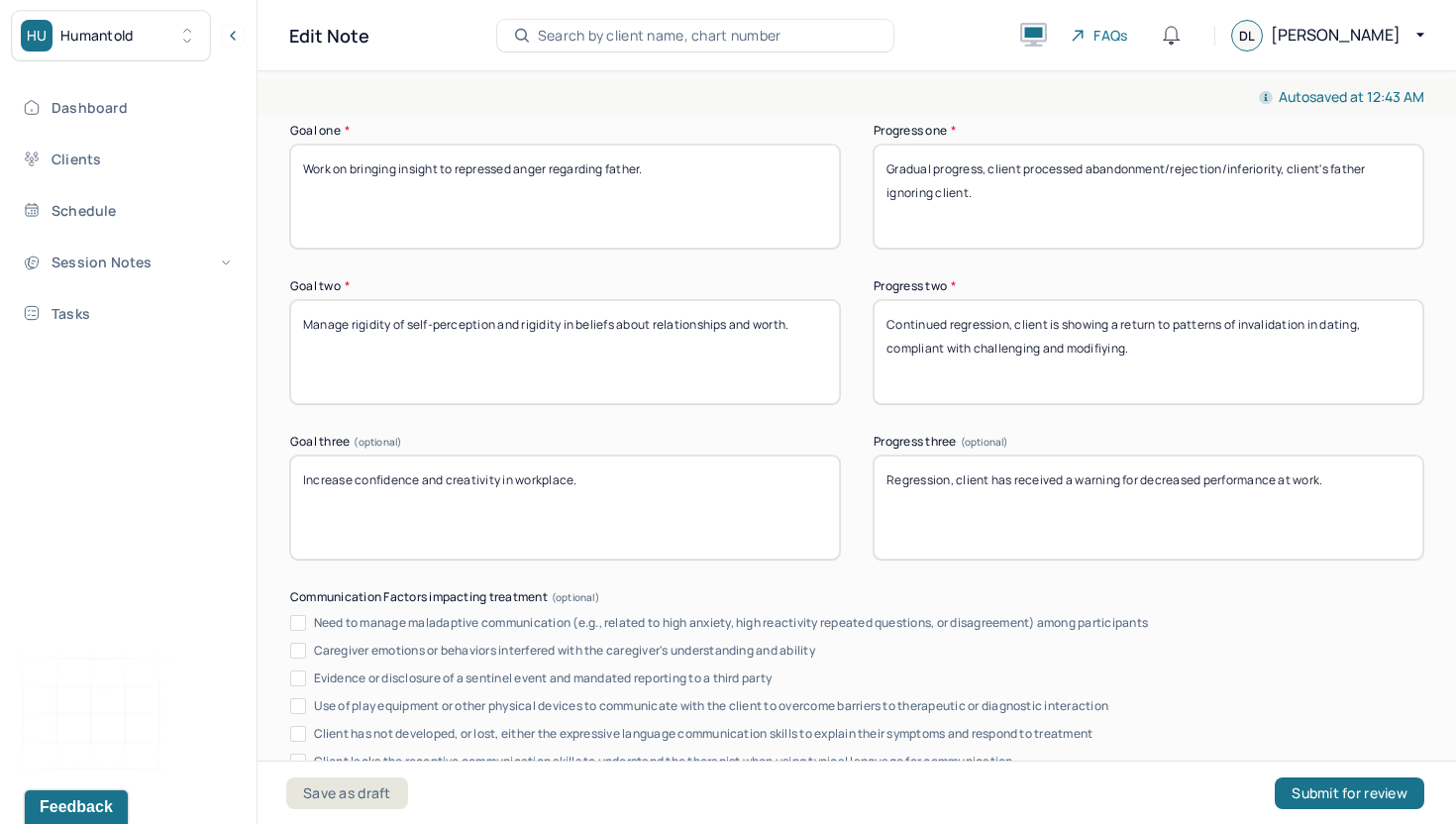 scroll, scrollTop: 3334, scrollLeft: 0, axis: vertical 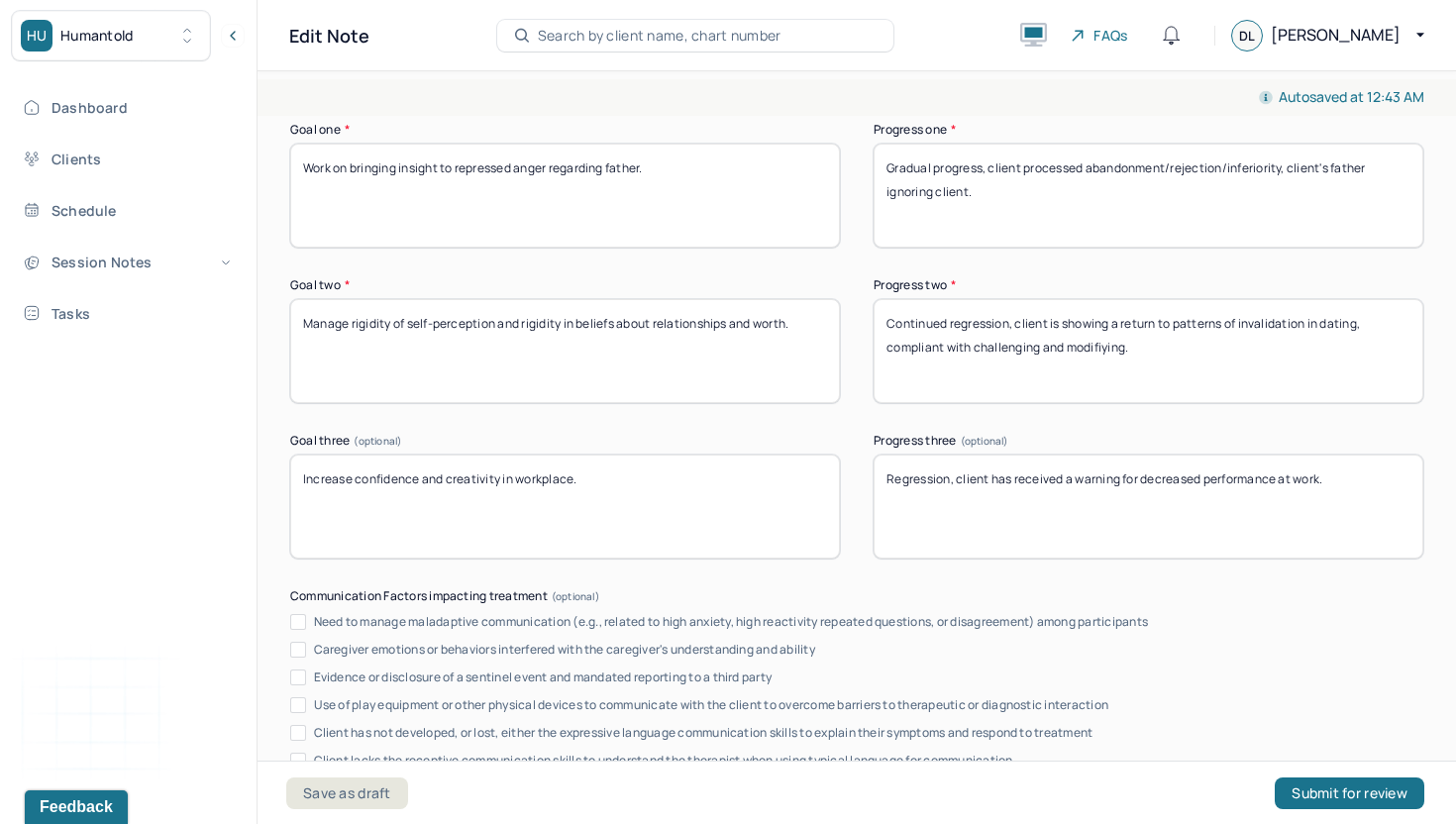 type on "Continued regression, client is showing a return to patterns of invalidation in dating, compliant with challenging and modifiying." 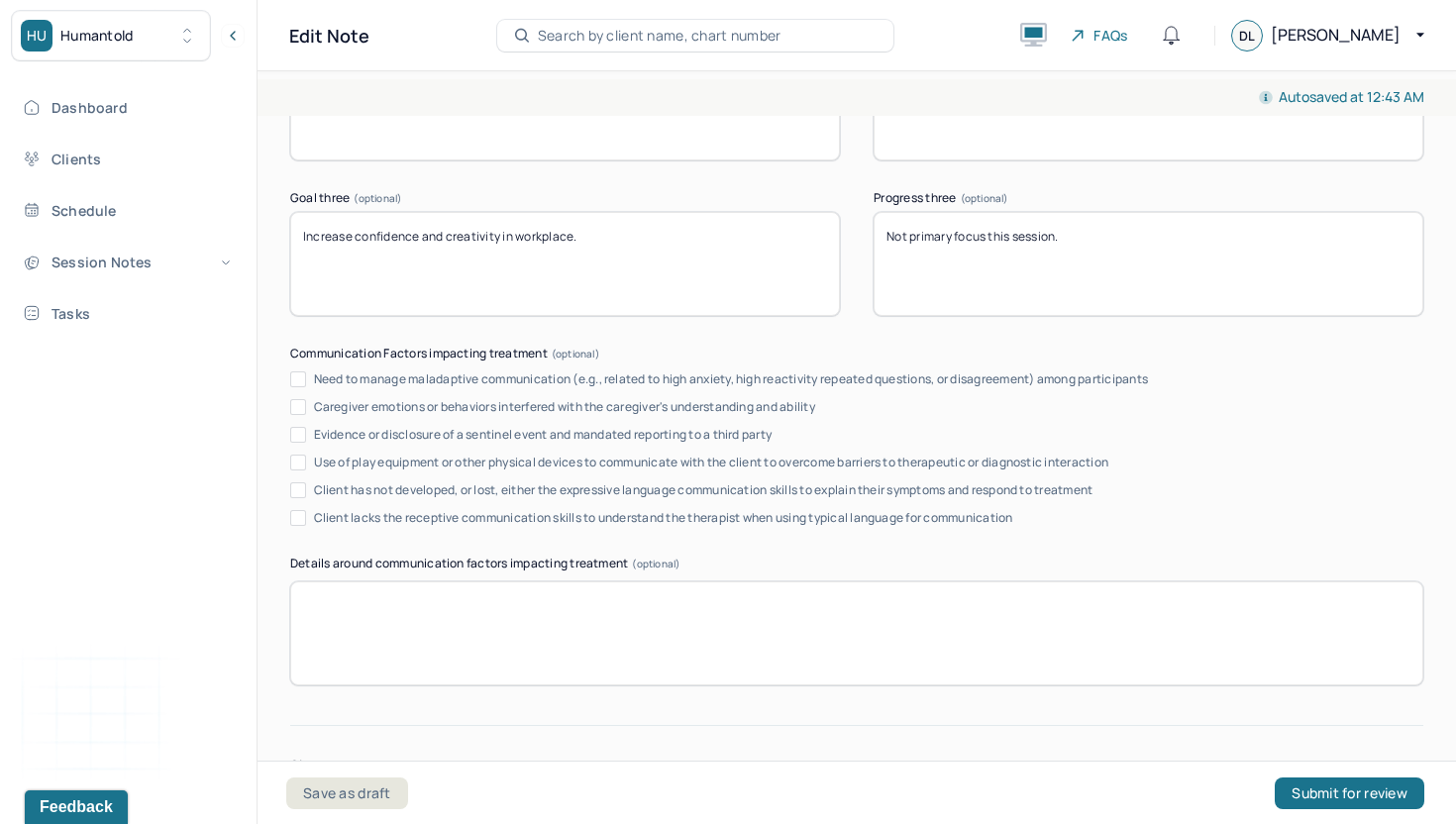 scroll, scrollTop: 3790, scrollLeft: 0, axis: vertical 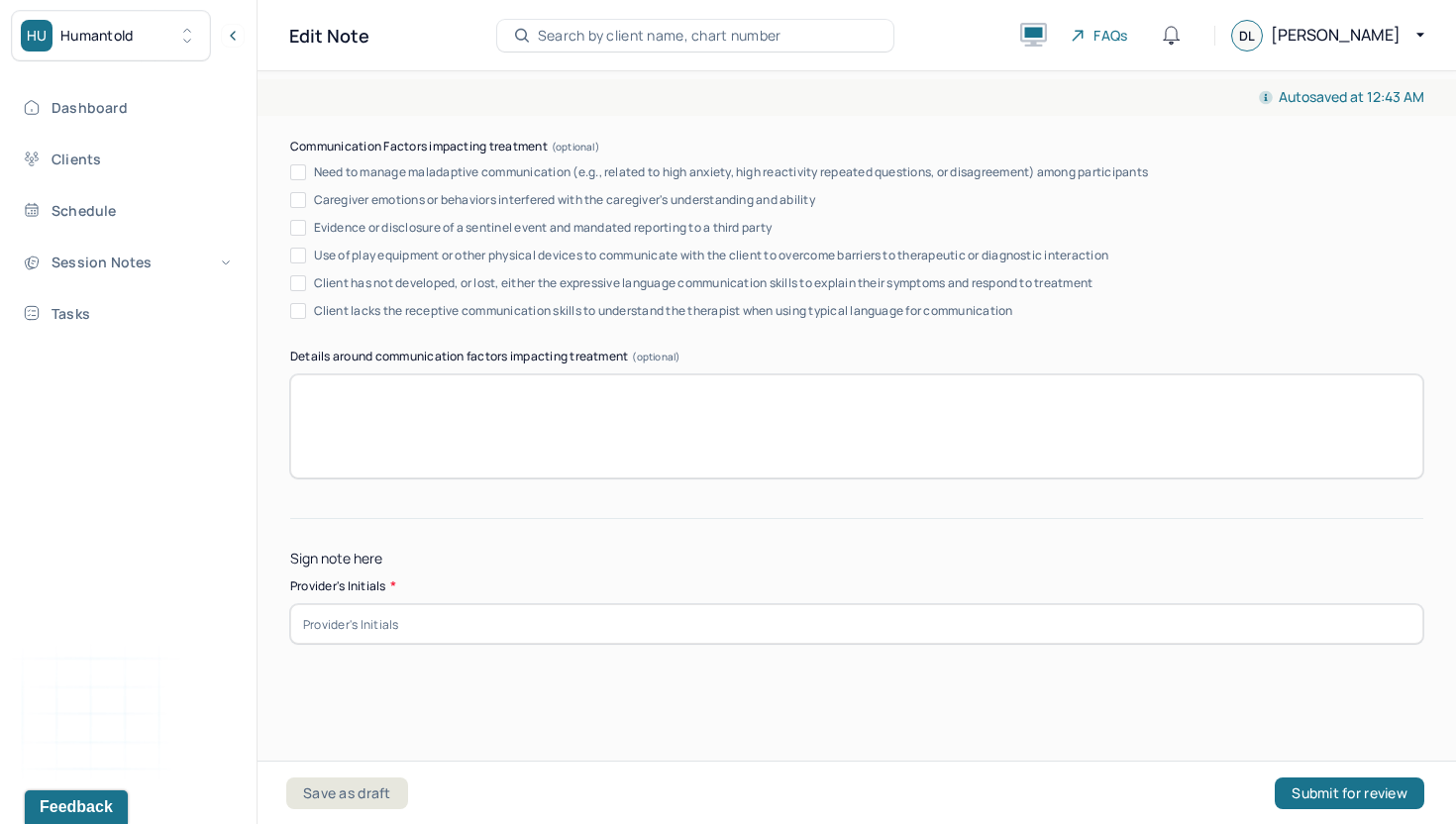 type on "Not primary focus this session." 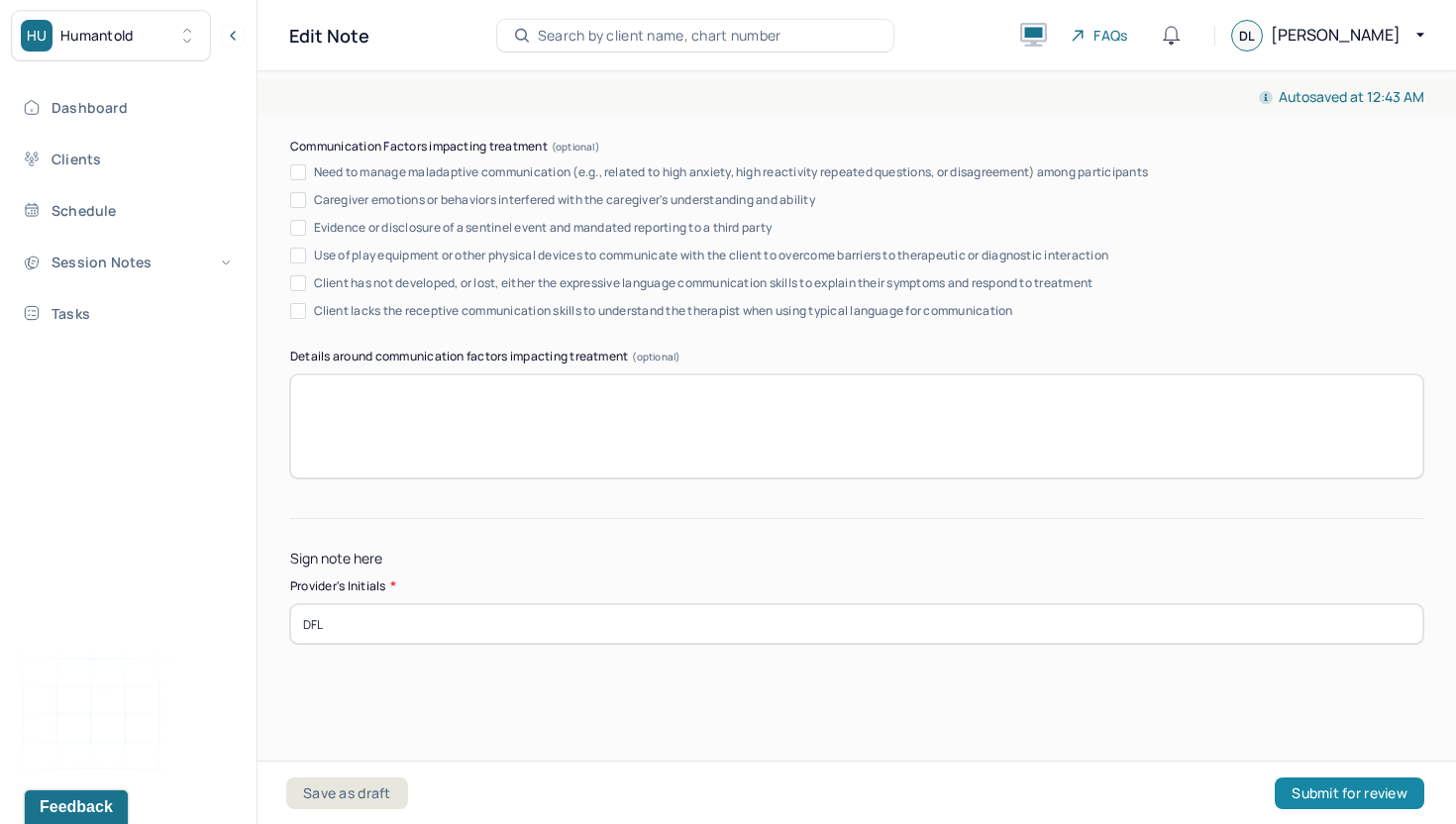 type on "DFL" 